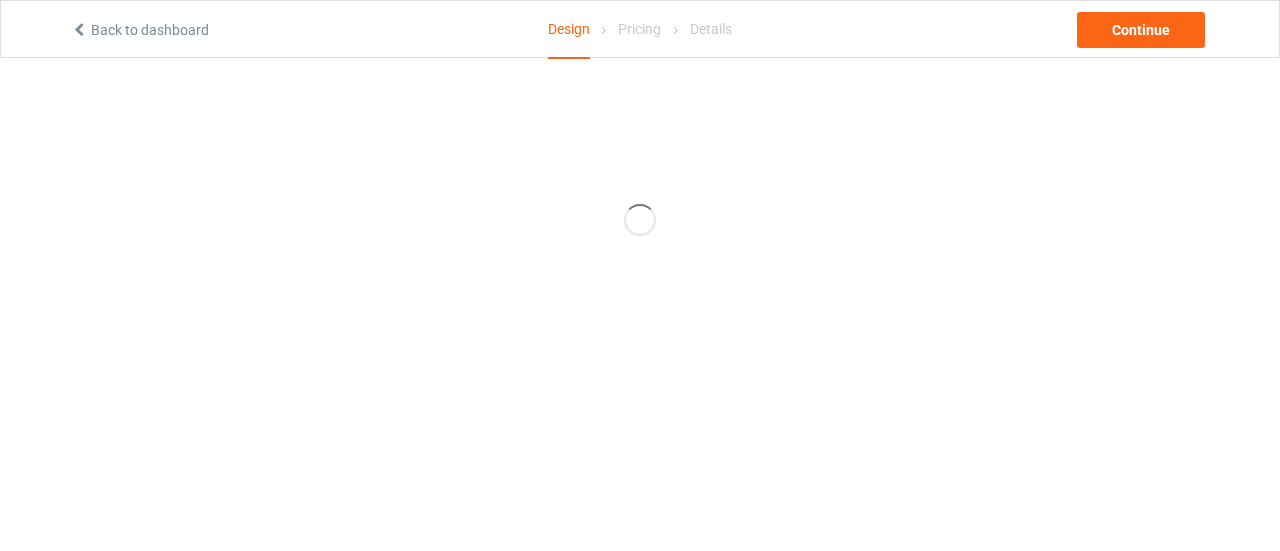 scroll, scrollTop: 0, scrollLeft: 0, axis: both 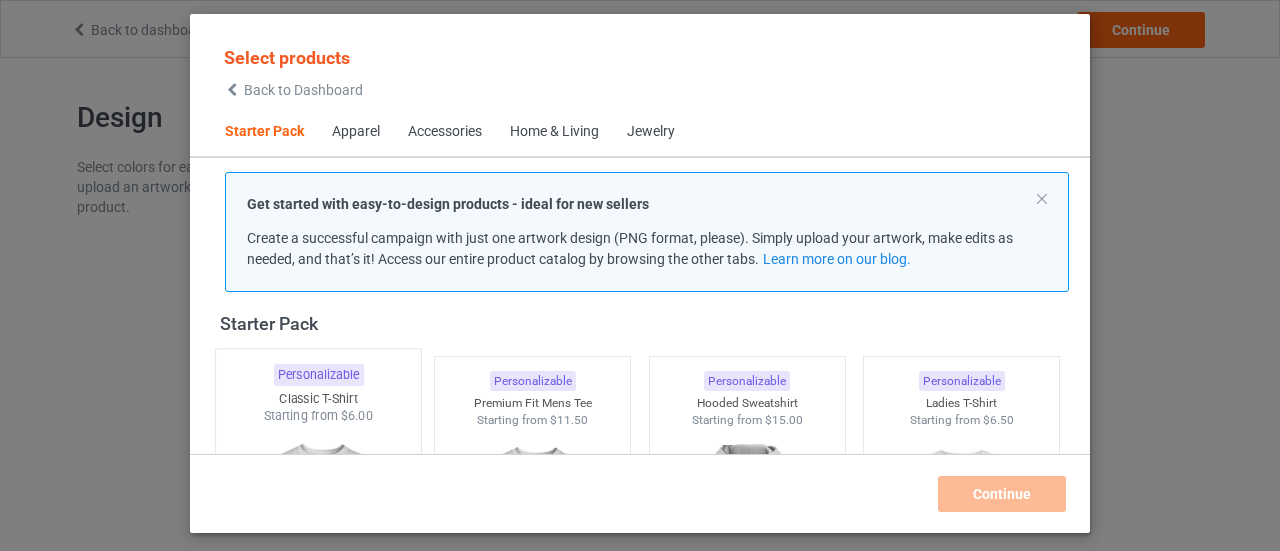 click on "Starting from   $6.00" at bounding box center (318, 415) 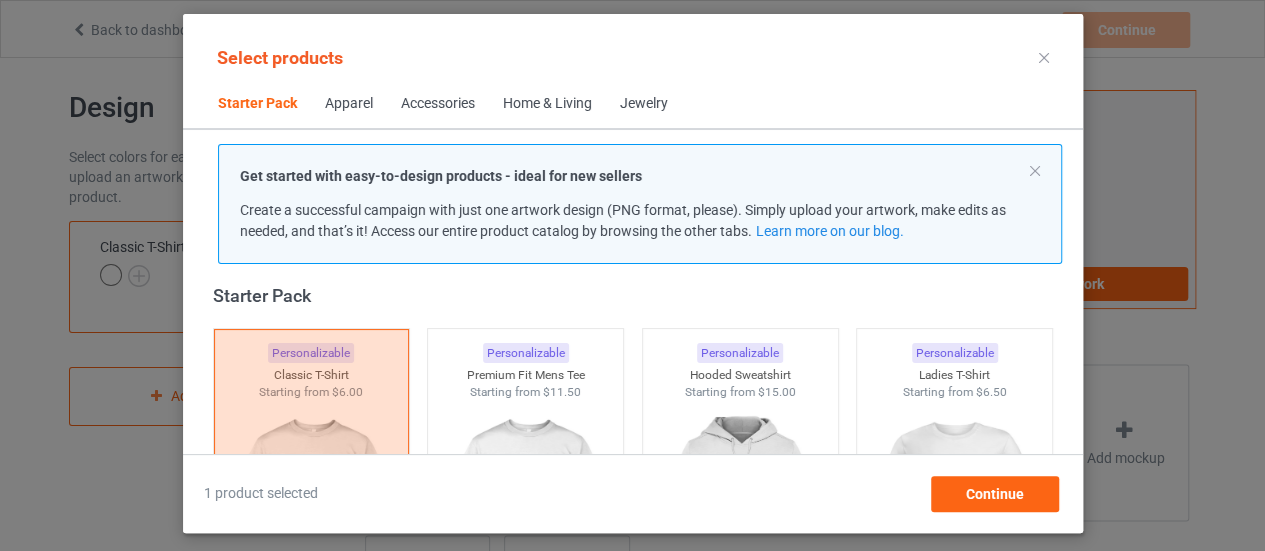 drag, startPoint x: 788, startPoint y: 263, endPoint x: 786, endPoint y: 294, distance: 31.06445 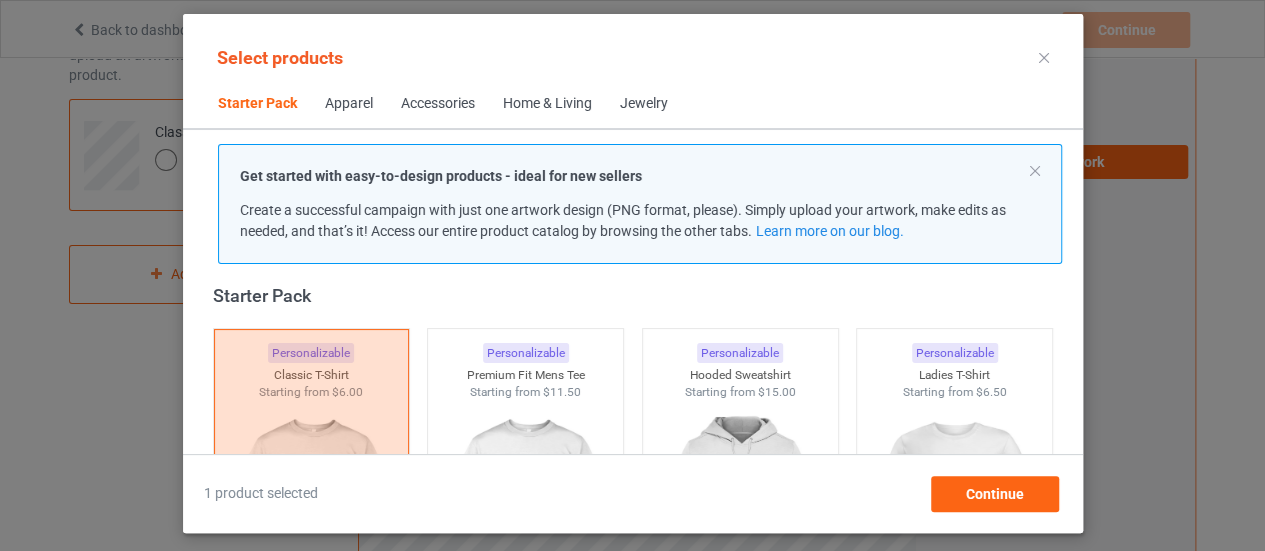 scroll, scrollTop: 742, scrollLeft: 0, axis: vertical 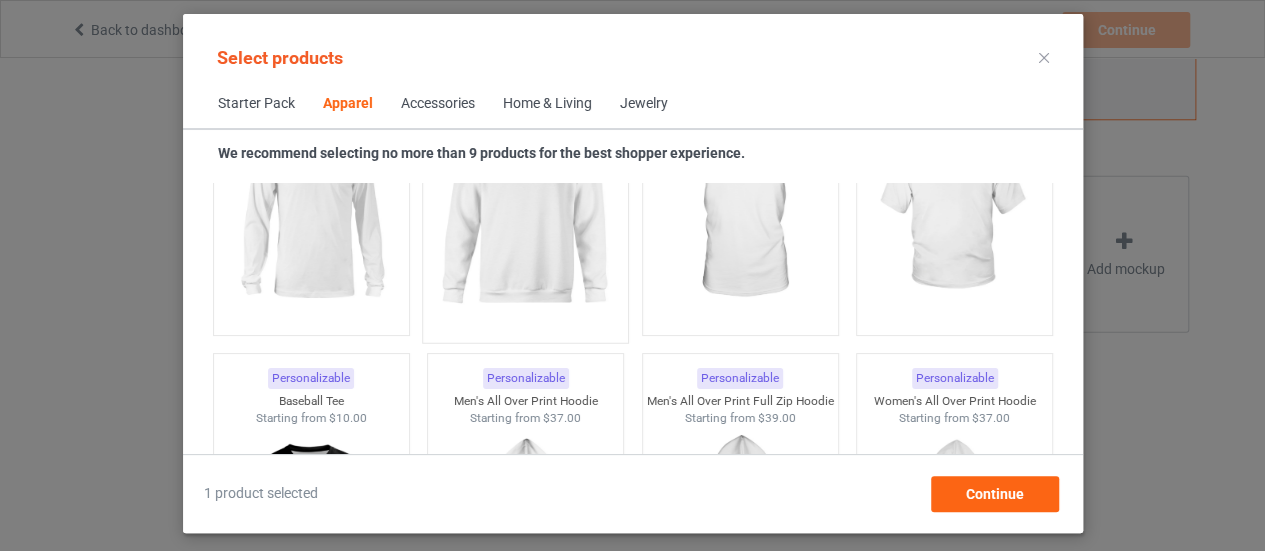 click at bounding box center [525, 214] 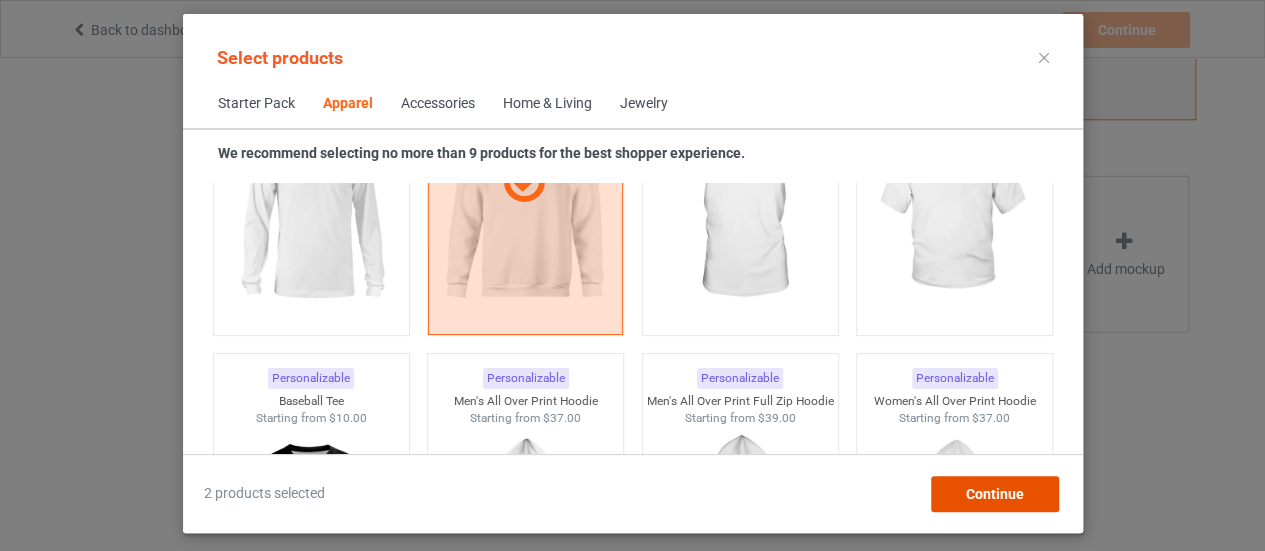 click on "Continue" at bounding box center [994, 494] 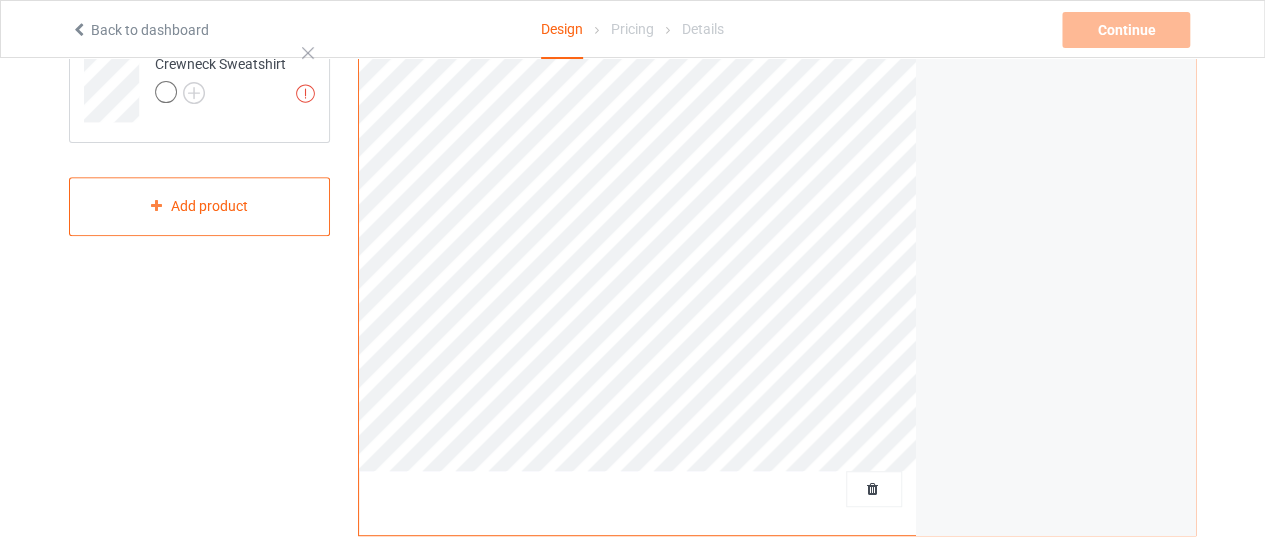 scroll, scrollTop: 742, scrollLeft: 0, axis: vertical 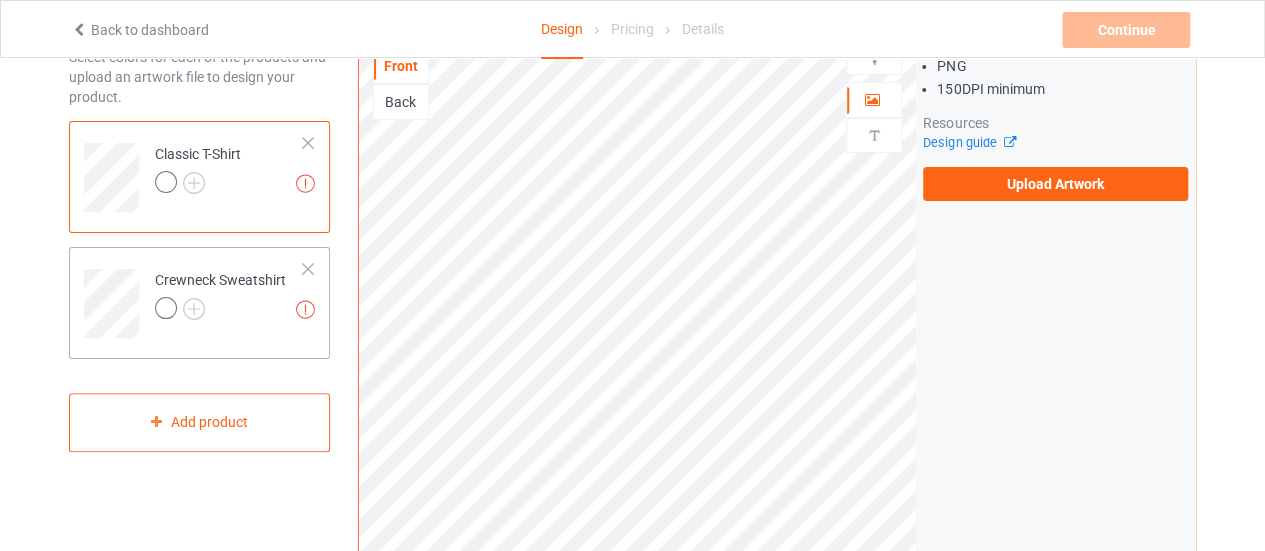click on "Missing artworks Crewneck Sweatshirt" at bounding box center (229, 296) 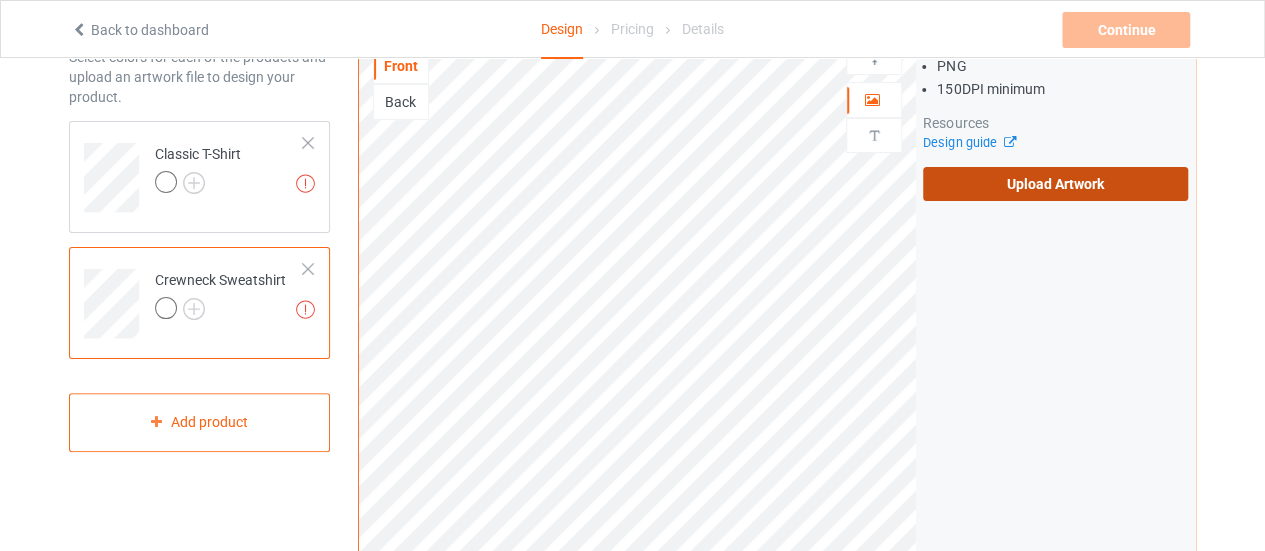 click on "Upload Artwork" at bounding box center [1055, 184] 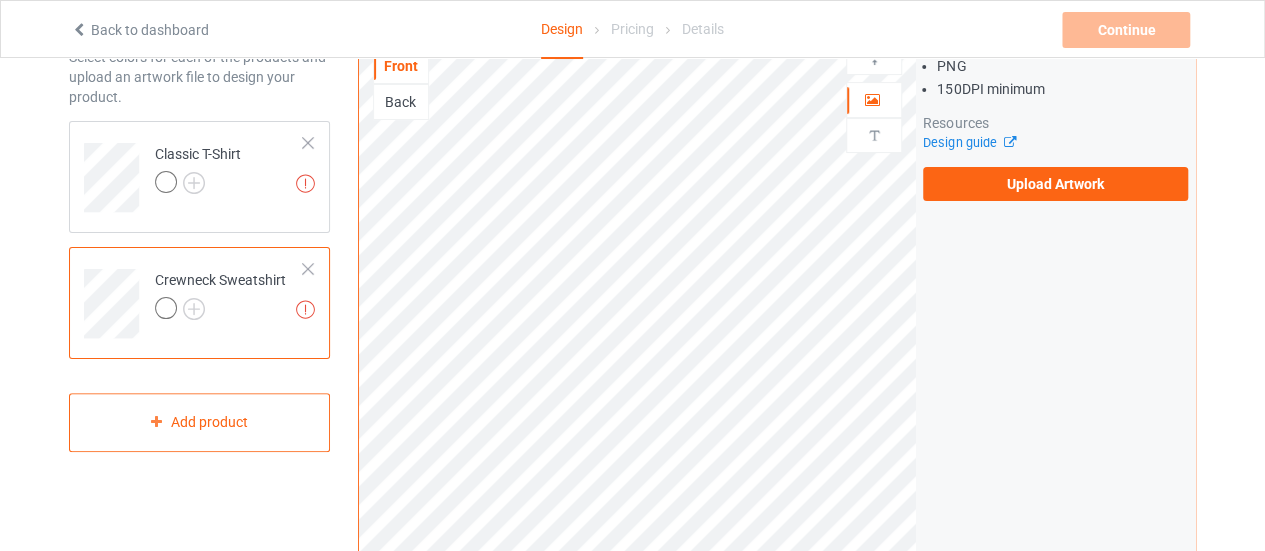 click on "Back" at bounding box center [401, 102] 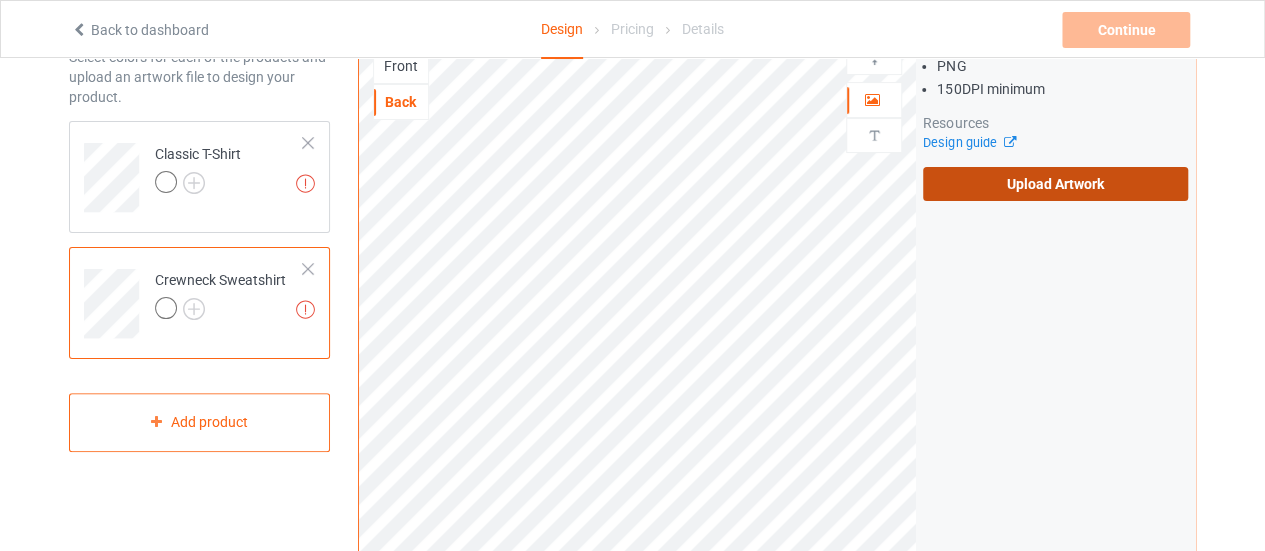click on "Upload Artwork" at bounding box center [1055, 184] 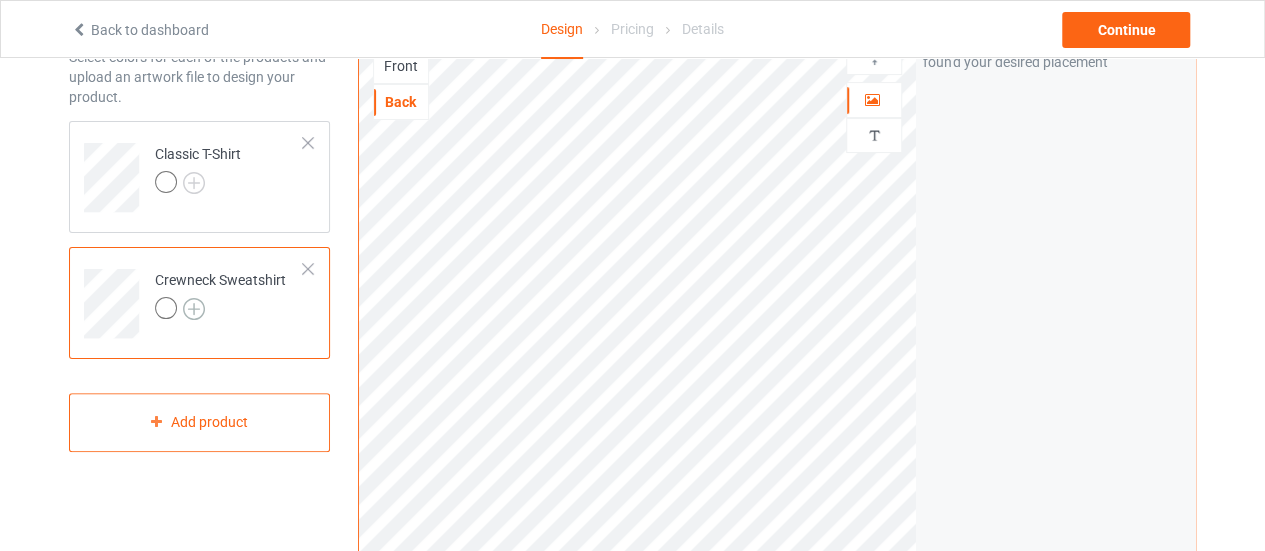 click at bounding box center [194, 309] 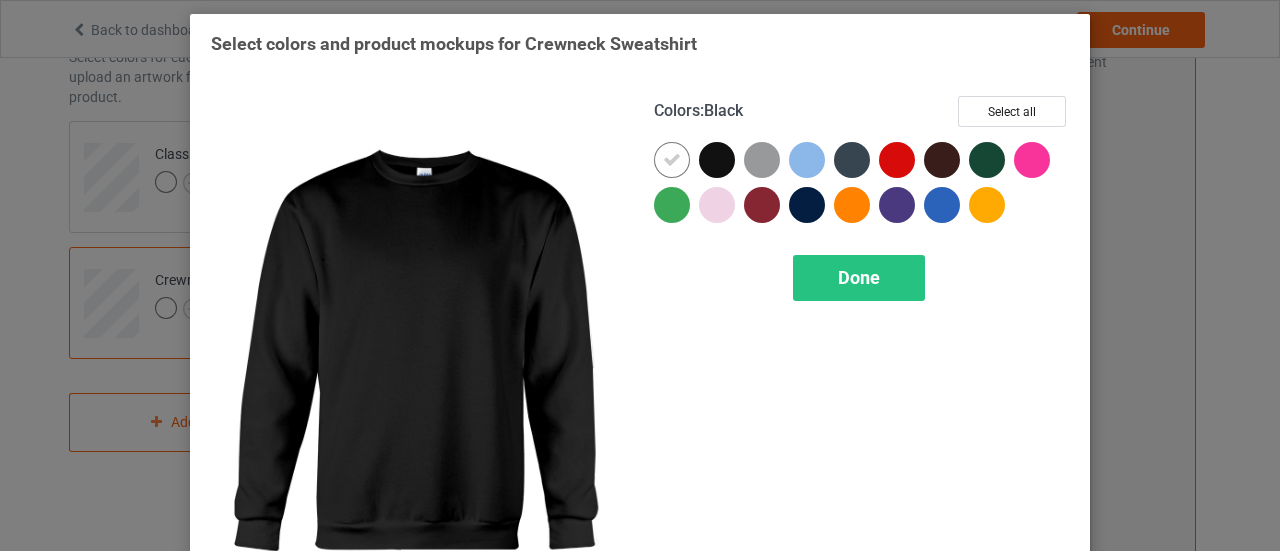 click at bounding box center [717, 160] 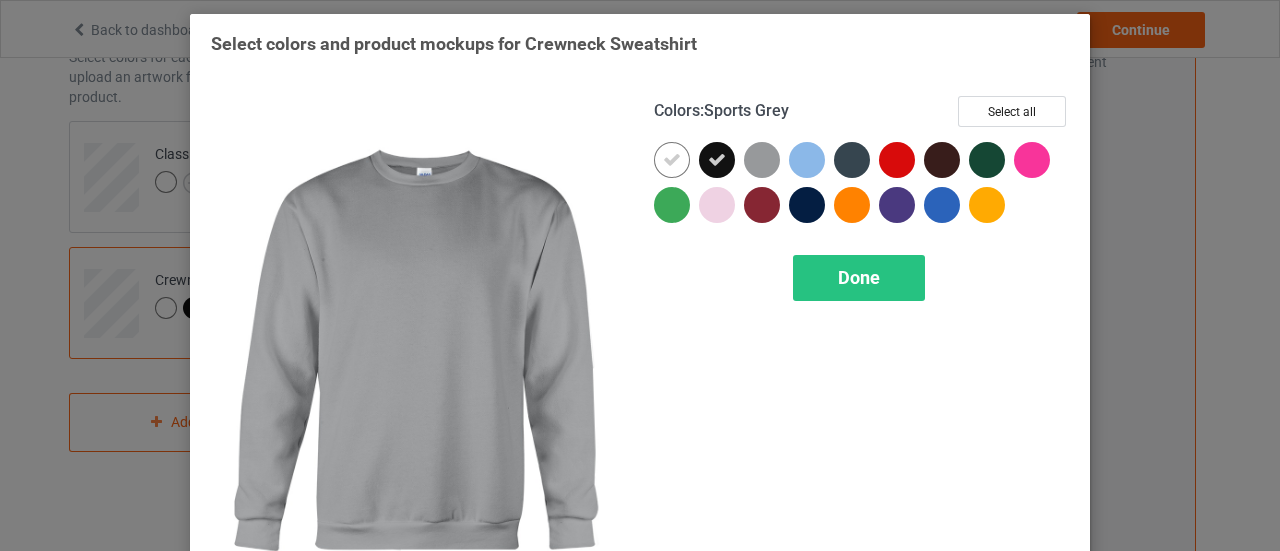 click at bounding box center (762, 160) 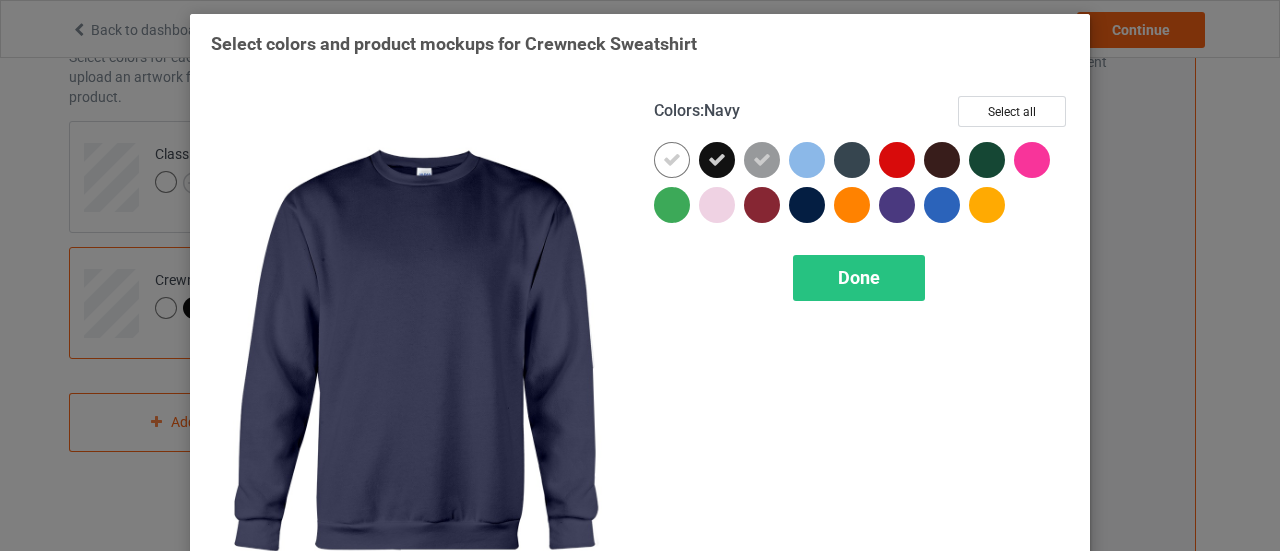 click at bounding box center (807, 205) 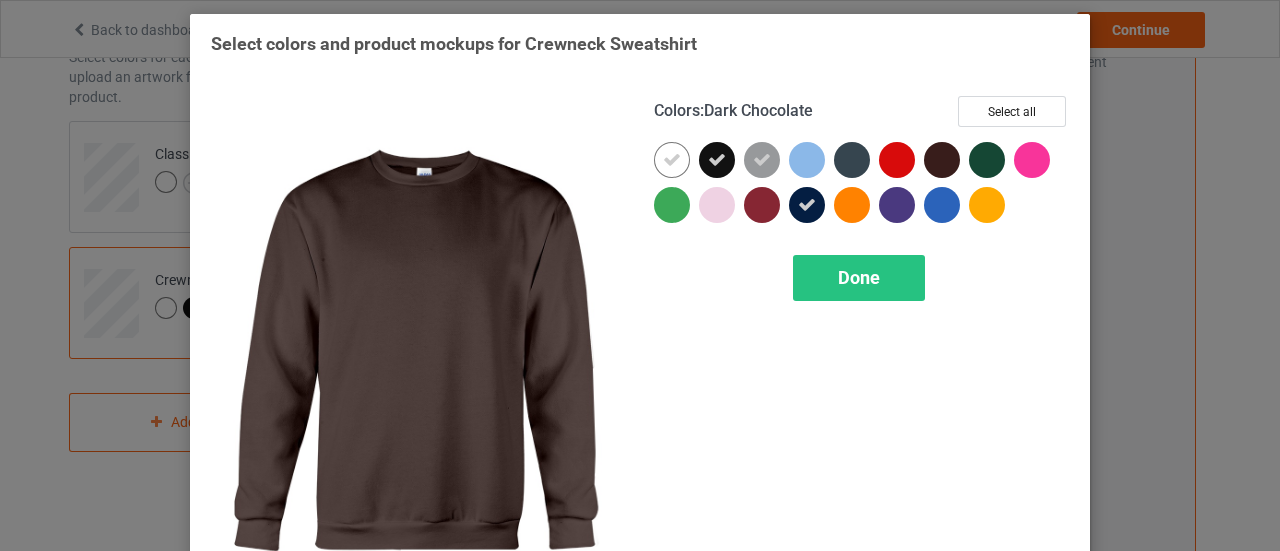 drag, startPoint x: 932, startPoint y: 153, endPoint x: 816, endPoint y: 168, distance: 116.965805 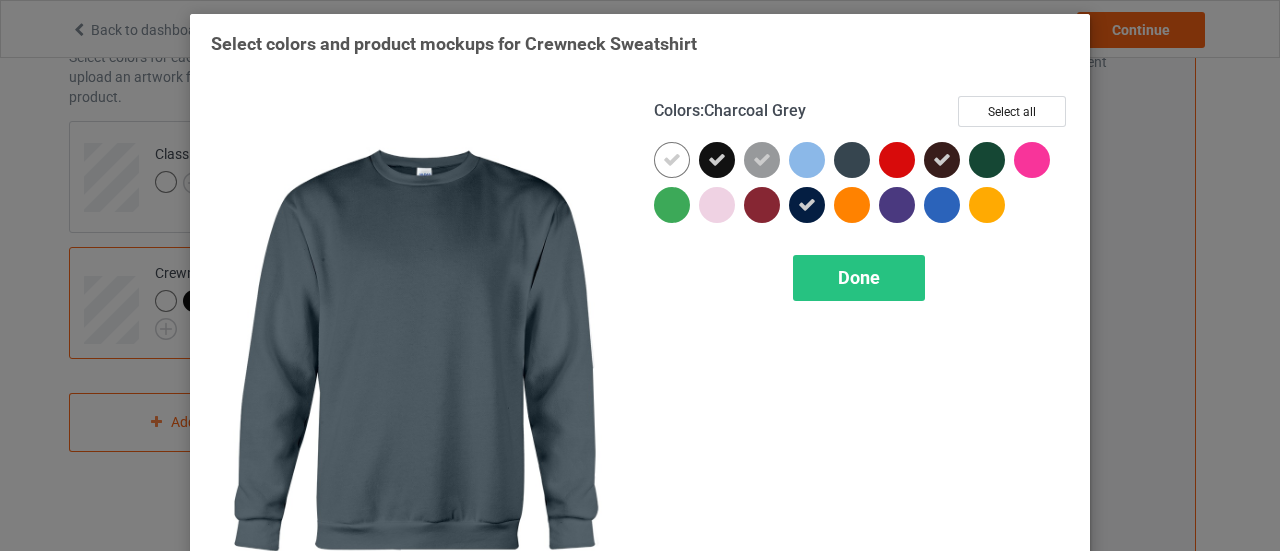 click at bounding box center [852, 160] 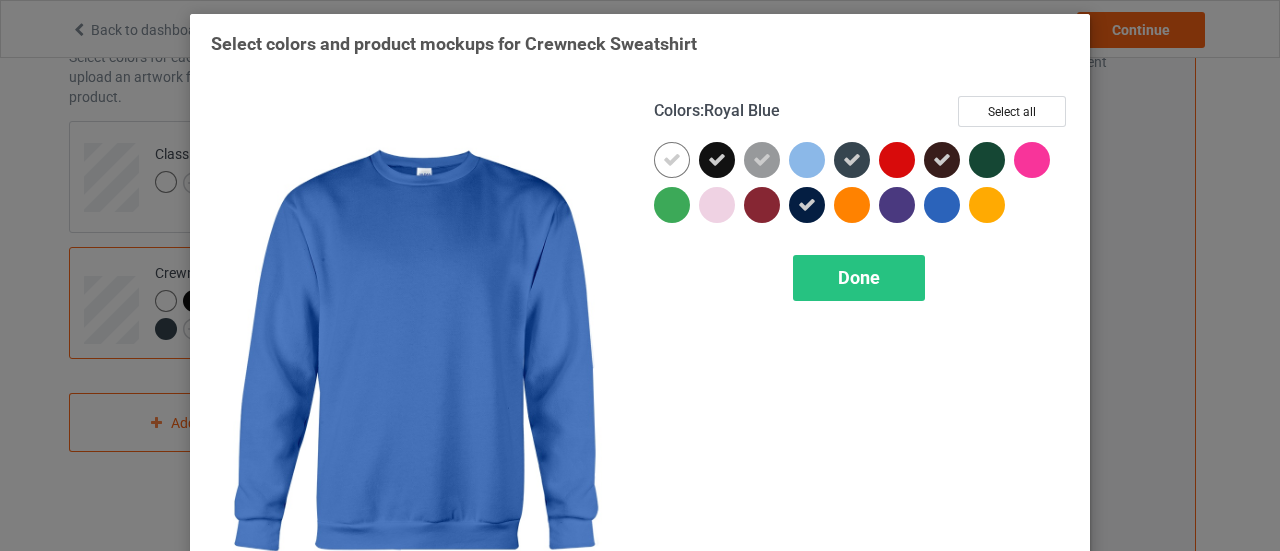 click at bounding box center (942, 205) 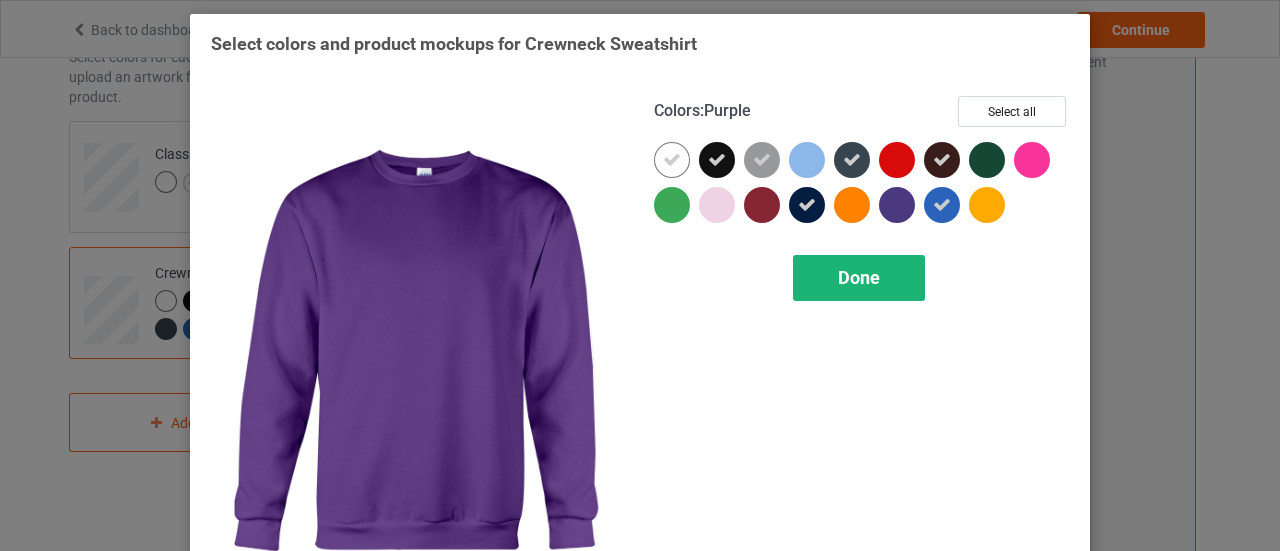 click on "Done" at bounding box center [859, 278] 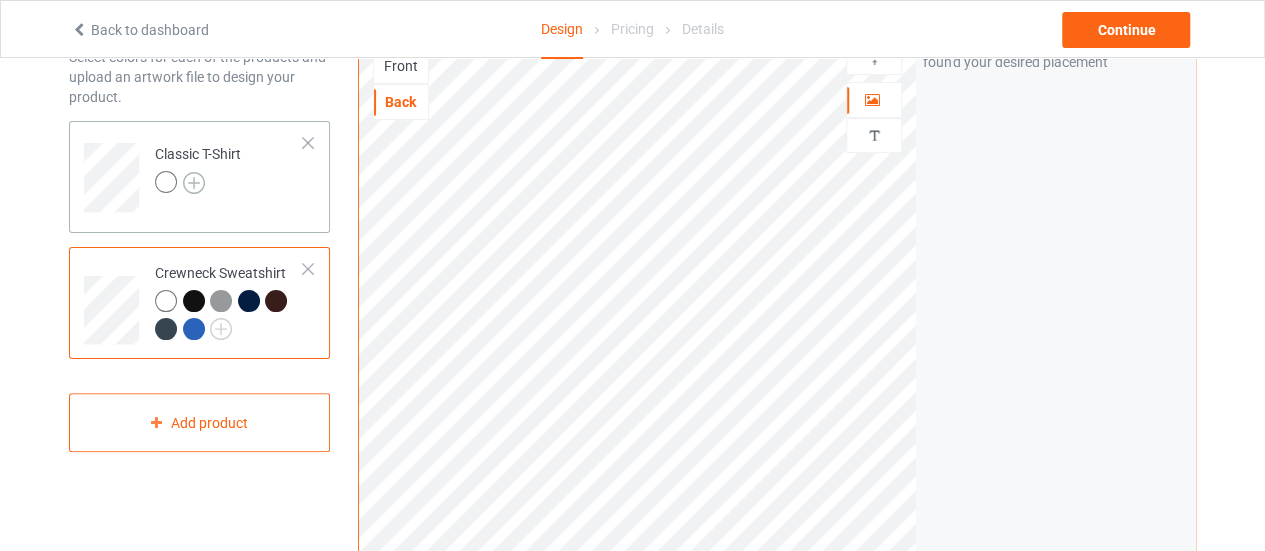 click at bounding box center (194, 183) 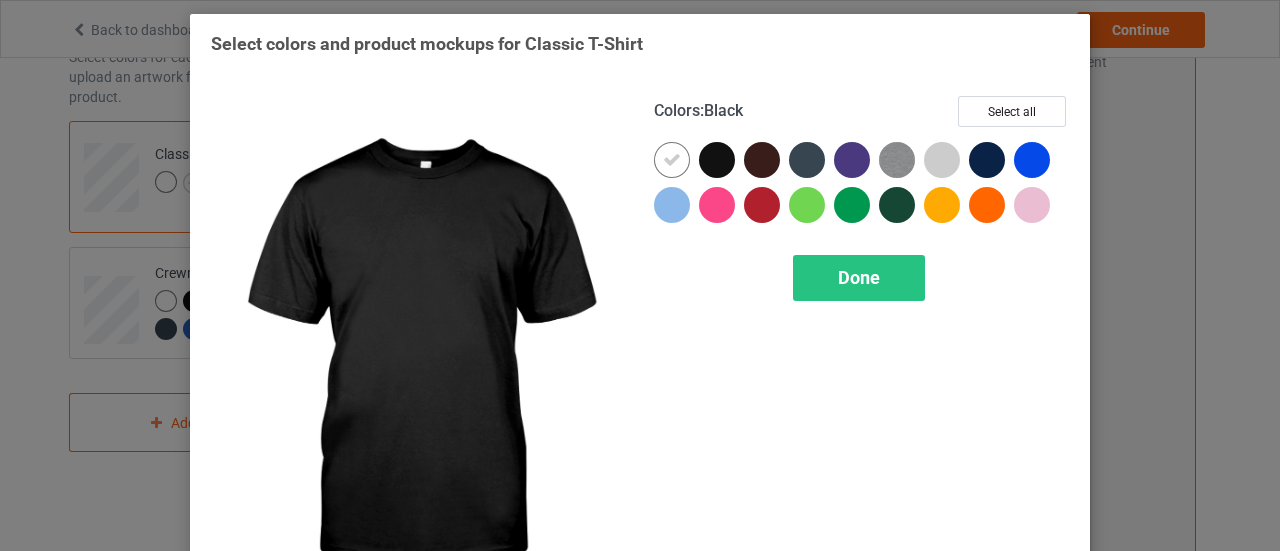 click at bounding box center (717, 160) 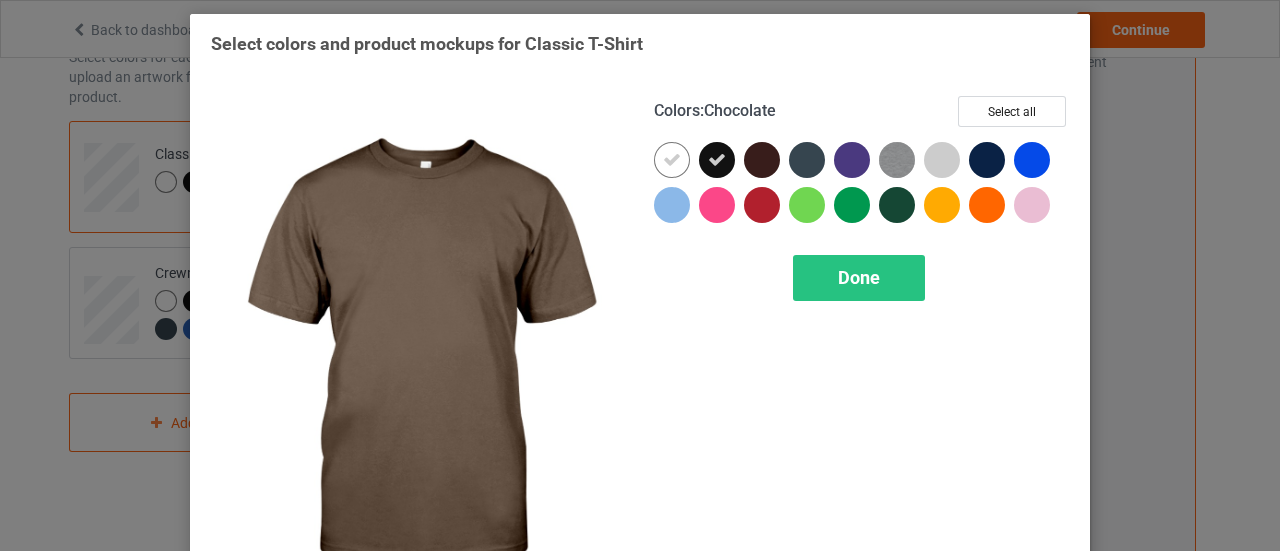 click at bounding box center [762, 160] 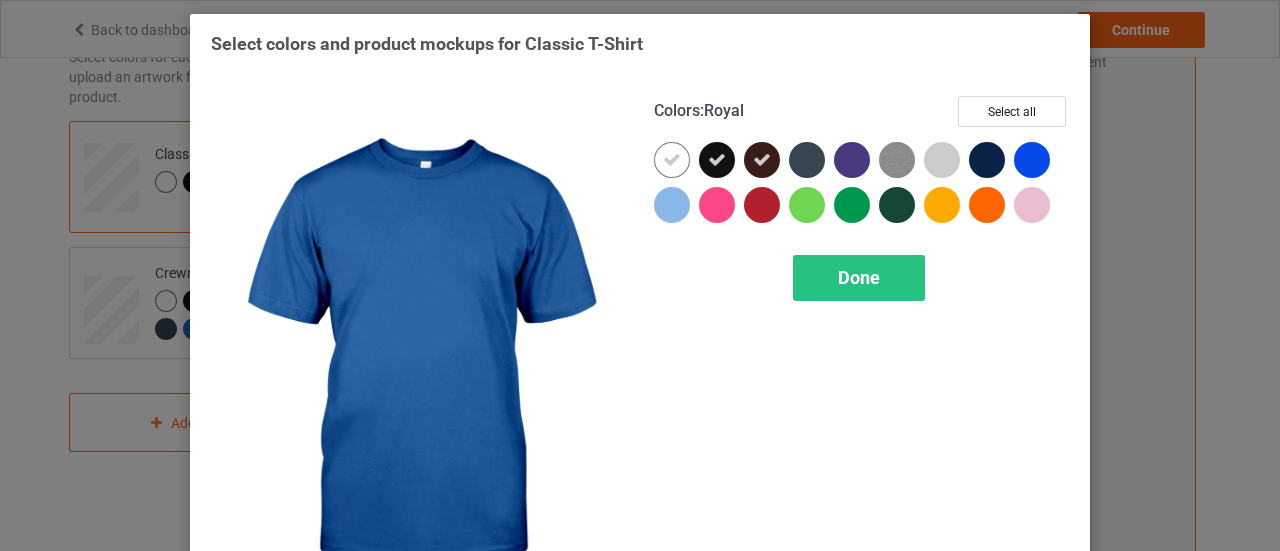 drag, startPoint x: 1030, startPoint y: 159, endPoint x: 1000, endPoint y: 163, distance: 30.265491 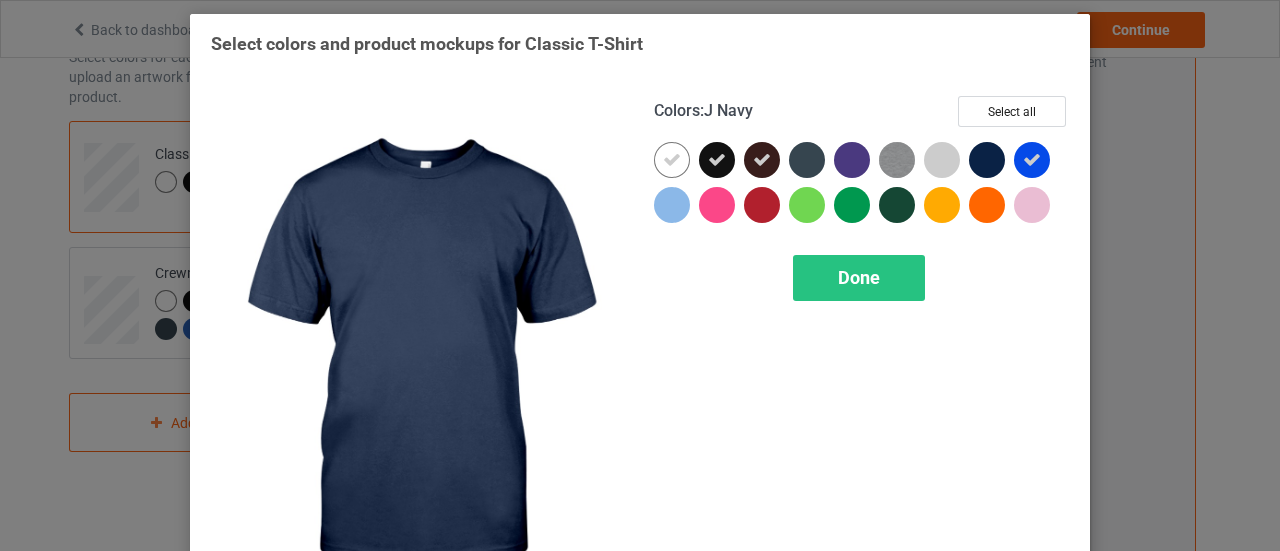 click at bounding box center [987, 160] 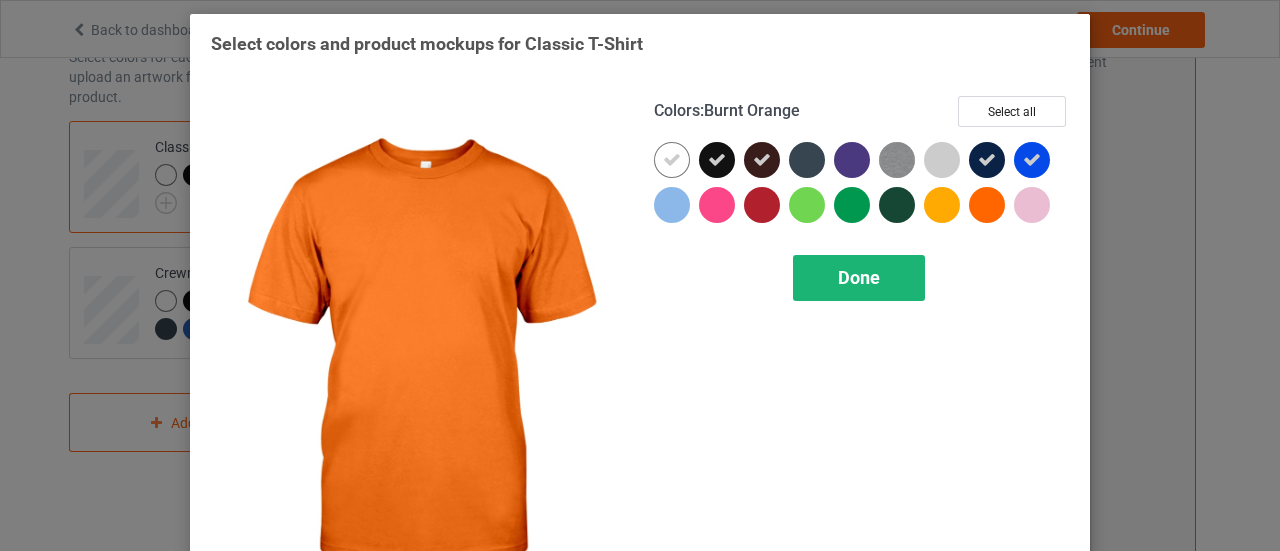 click on "Done" at bounding box center (859, 278) 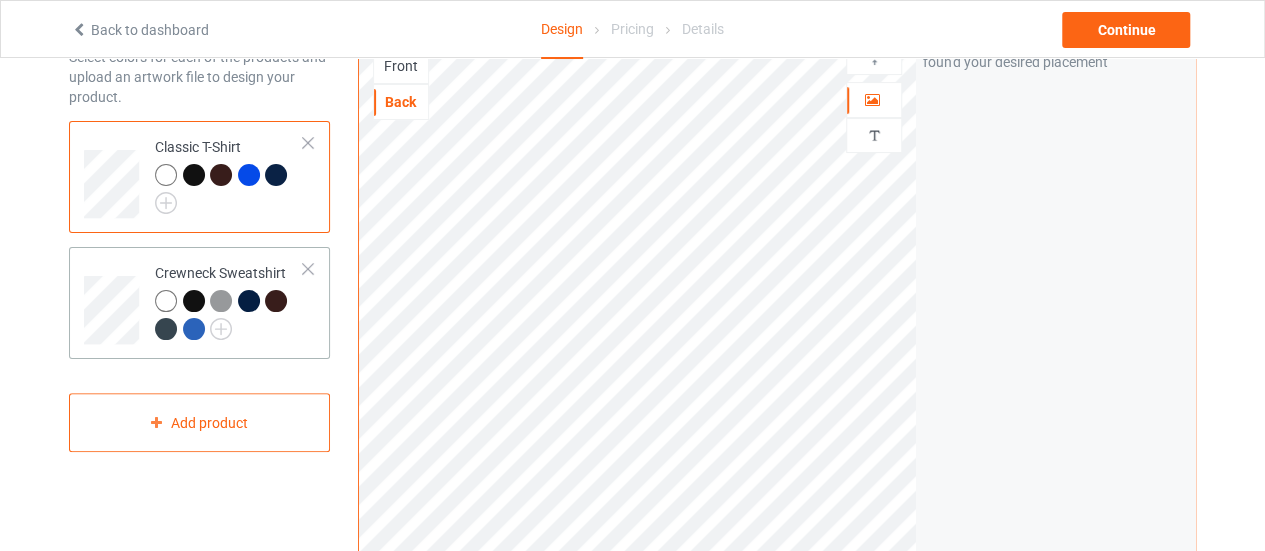 click at bounding box center (229, 317) 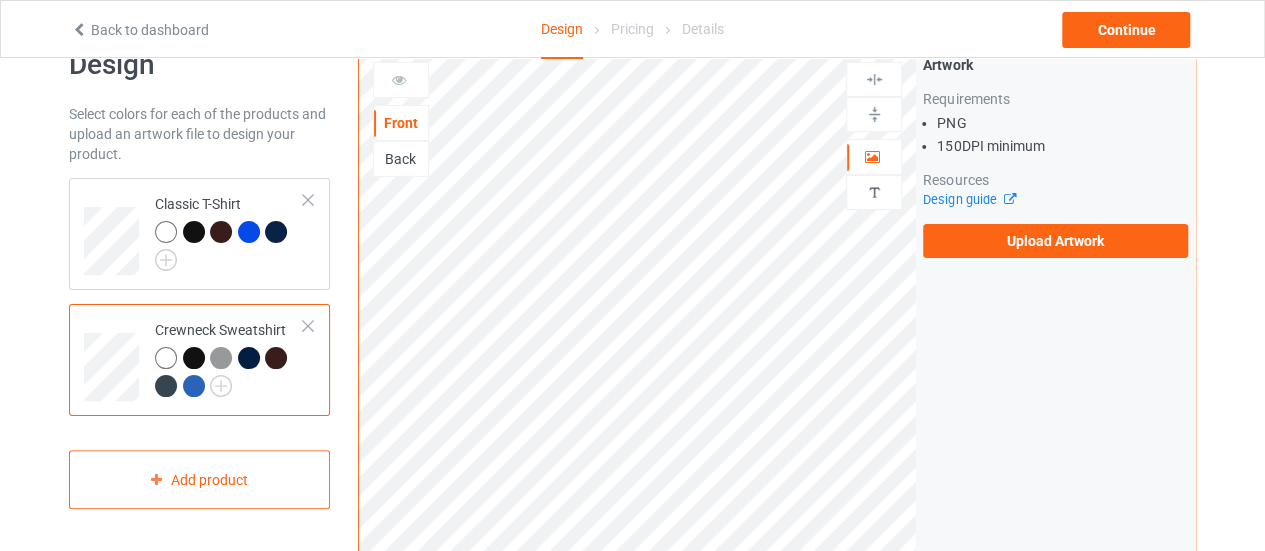 scroll, scrollTop: 52, scrollLeft: 0, axis: vertical 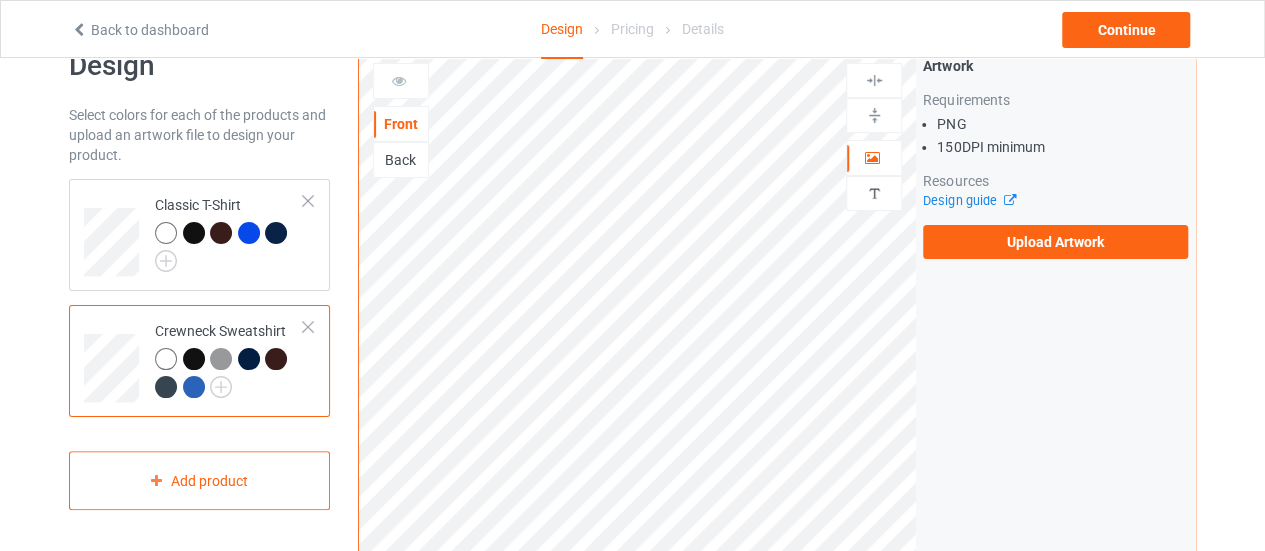 click on "Back" at bounding box center (401, 160) 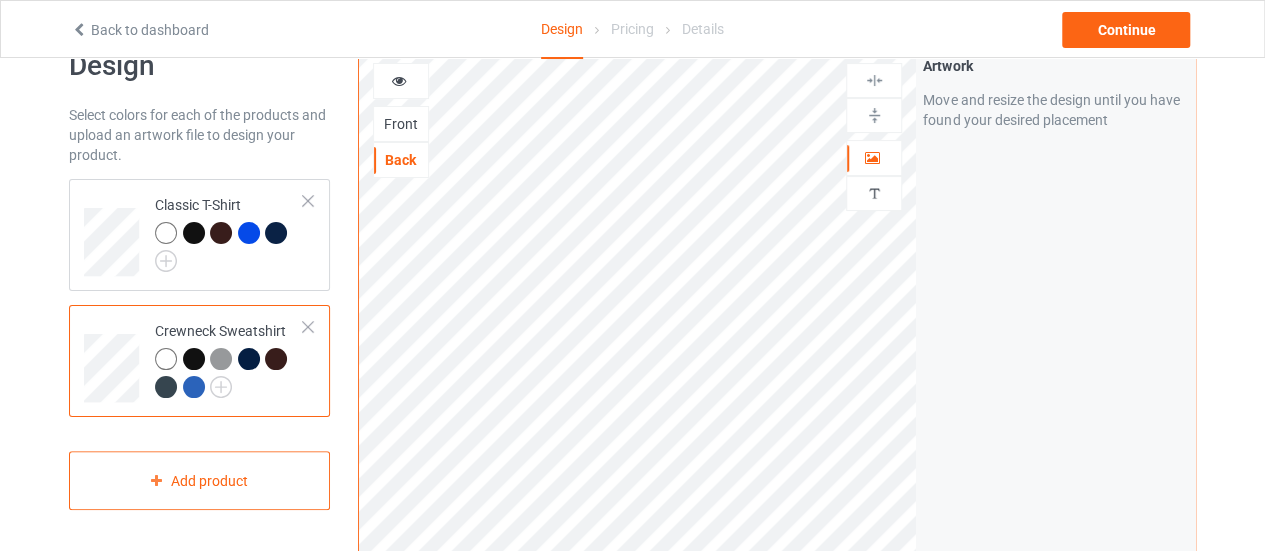 click at bounding box center [194, 359] 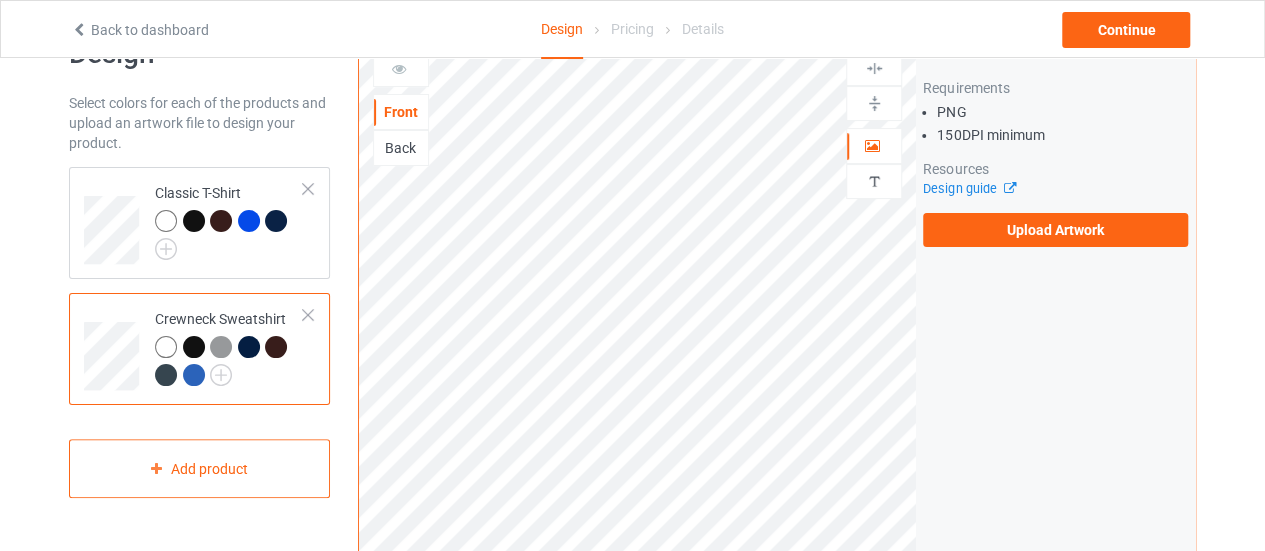scroll, scrollTop: 36, scrollLeft: 0, axis: vertical 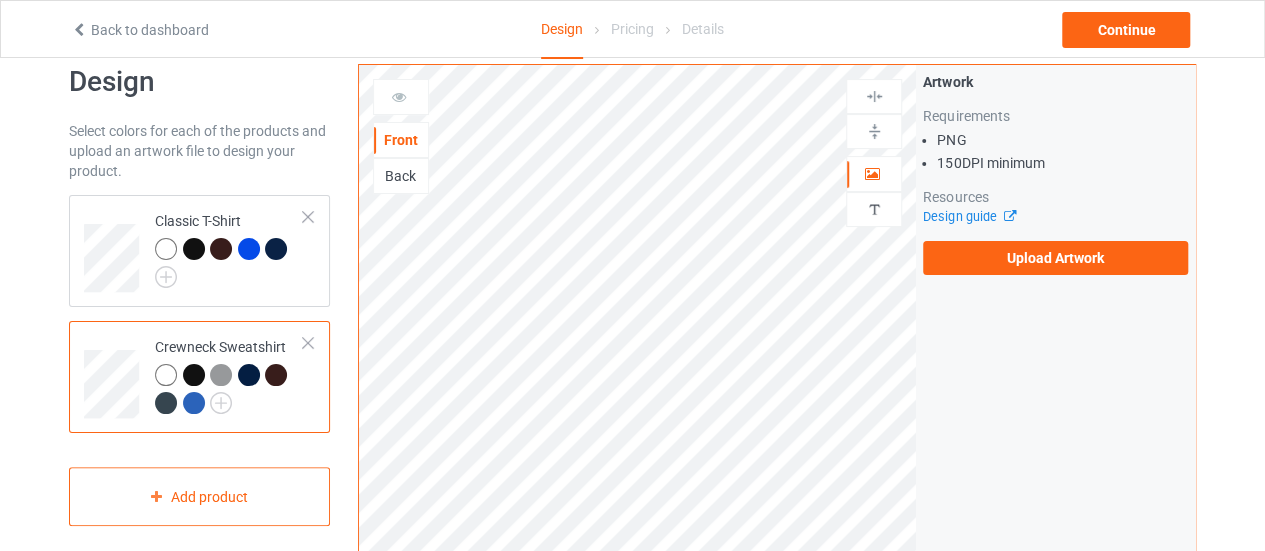 click on "Back" at bounding box center [401, 176] 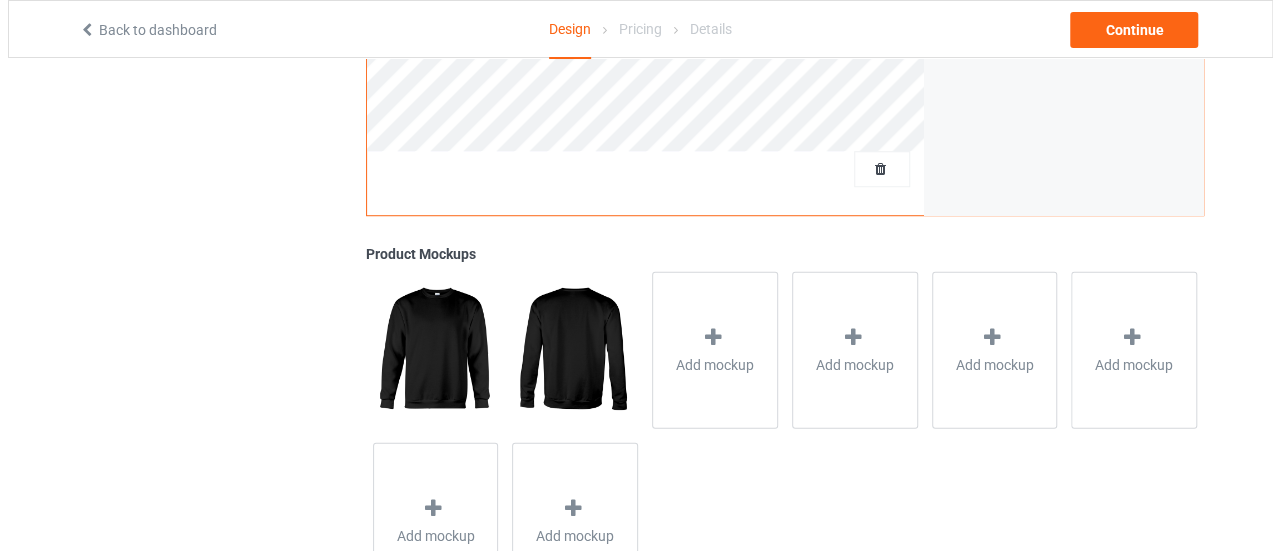 scroll, scrollTop: 660, scrollLeft: 0, axis: vertical 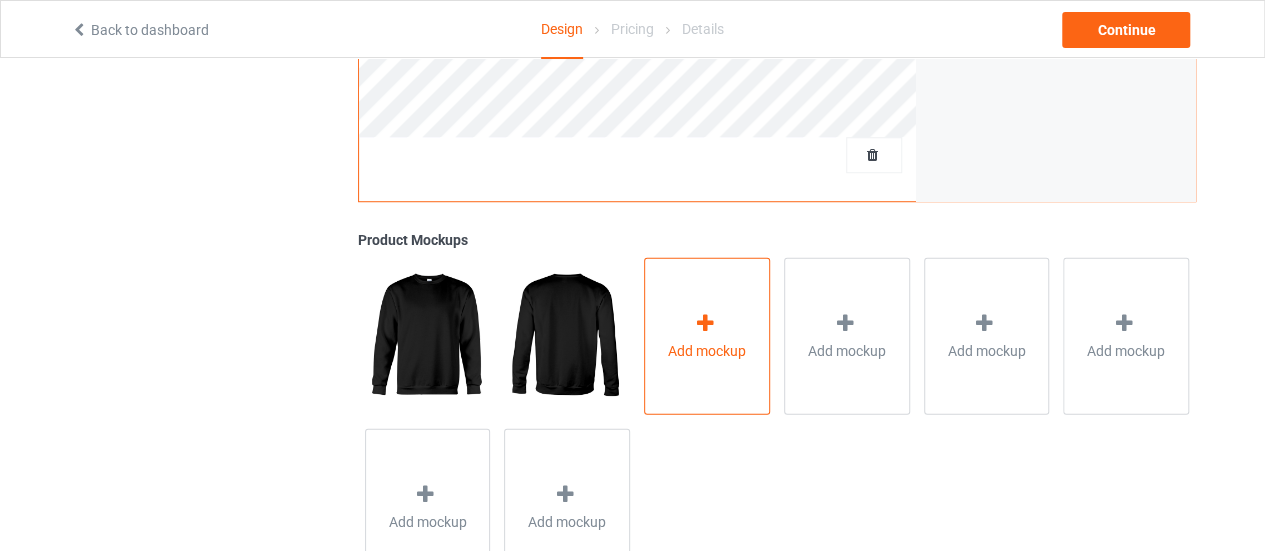 click on "Add mockup" at bounding box center [707, 350] 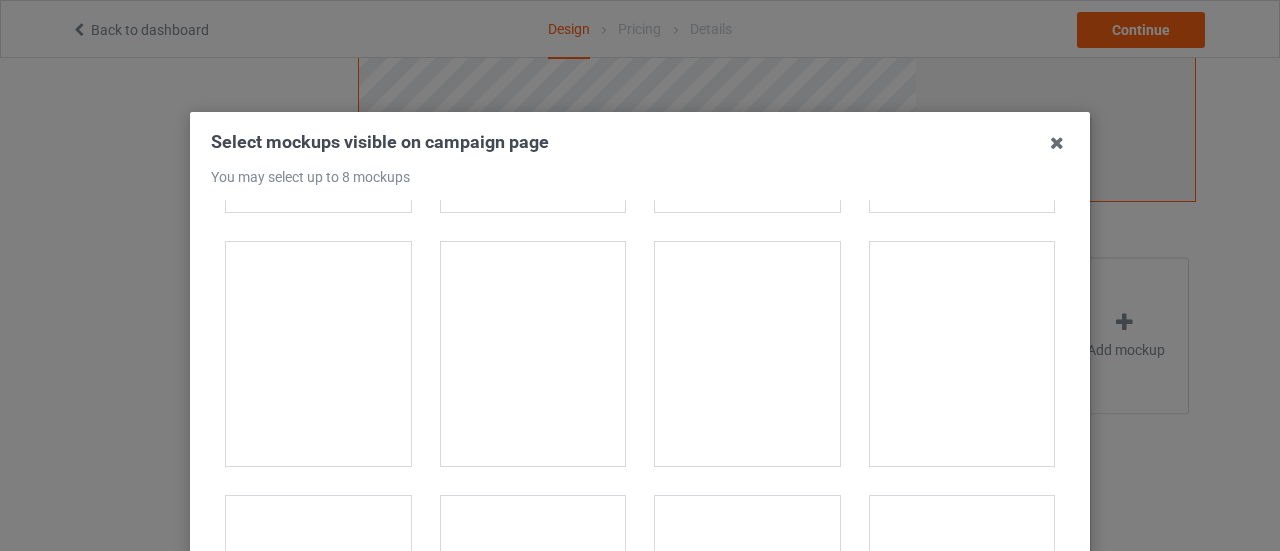 scroll, scrollTop: 4494, scrollLeft: 0, axis: vertical 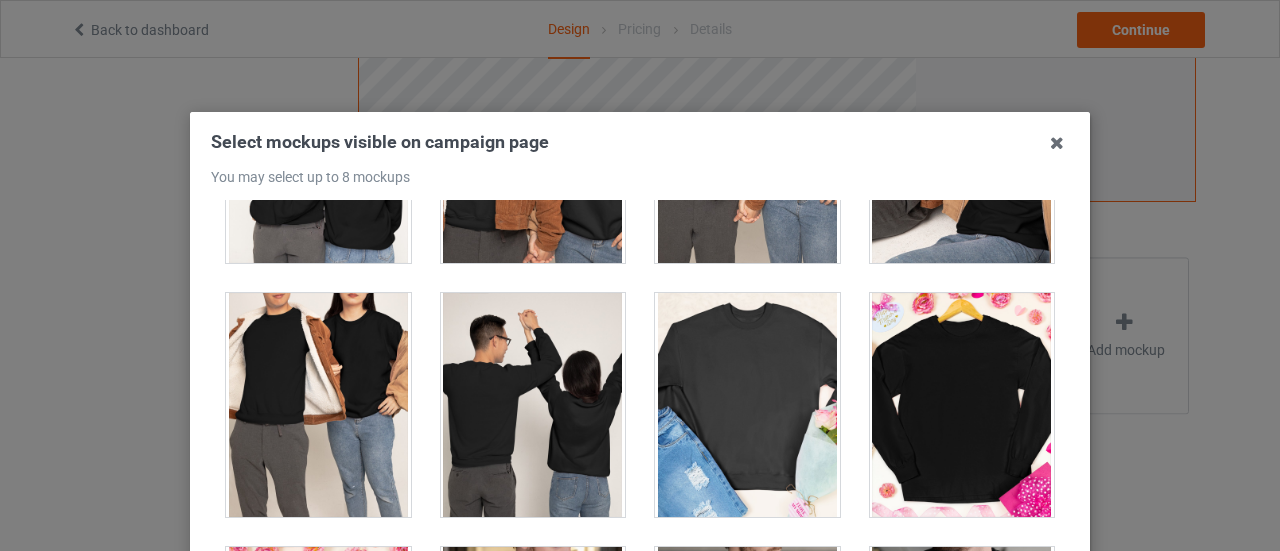 click at bounding box center [533, 405] 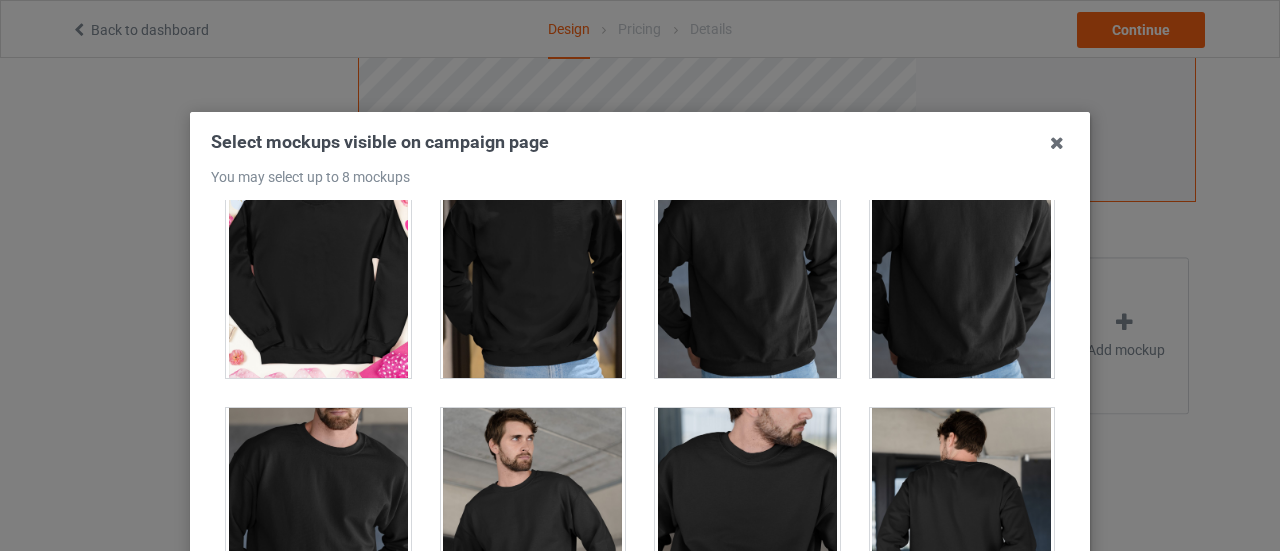 scroll, scrollTop: 5006, scrollLeft: 0, axis: vertical 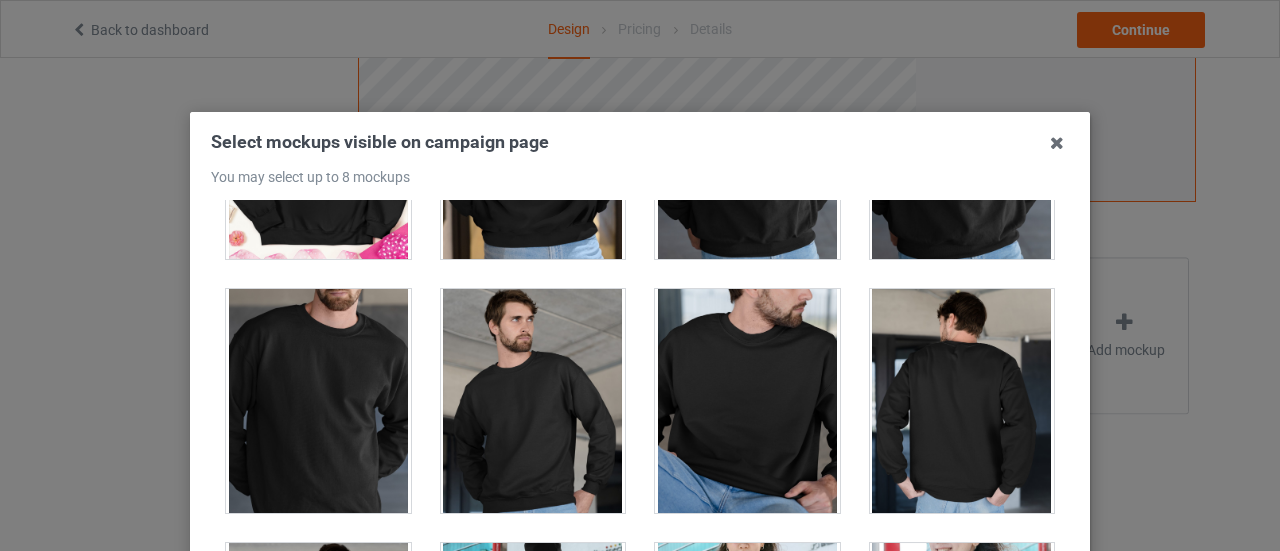 drag, startPoint x: 970, startPoint y: 429, endPoint x: 1043, endPoint y: 427, distance: 73.02739 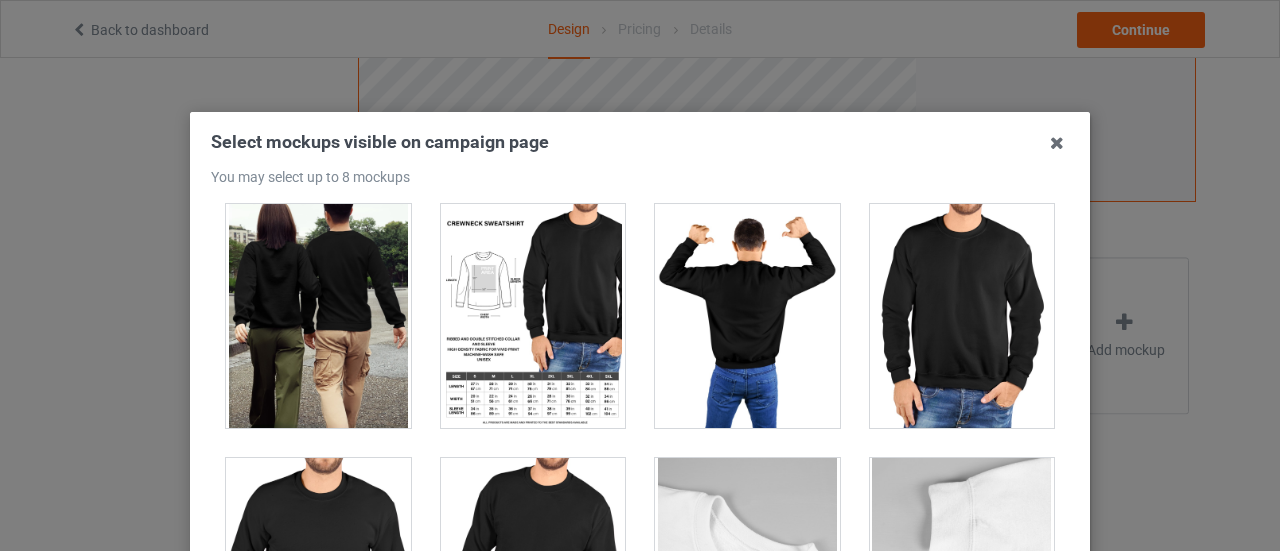 scroll, scrollTop: 6886, scrollLeft: 0, axis: vertical 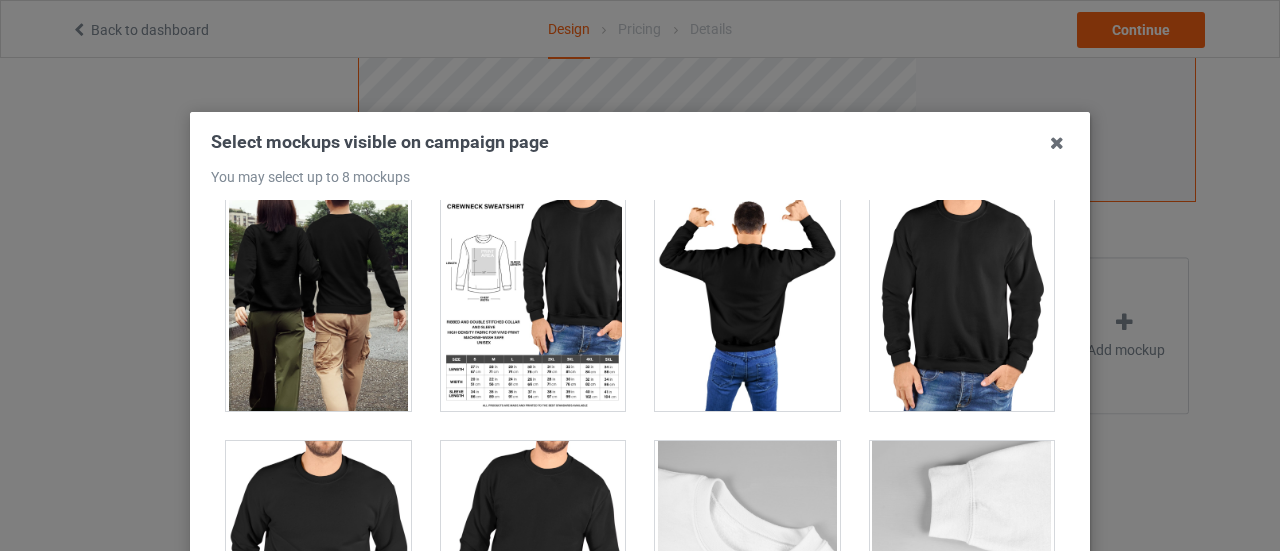 drag, startPoint x: 289, startPoint y: 315, endPoint x: 304, endPoint y: 323, distance: 17 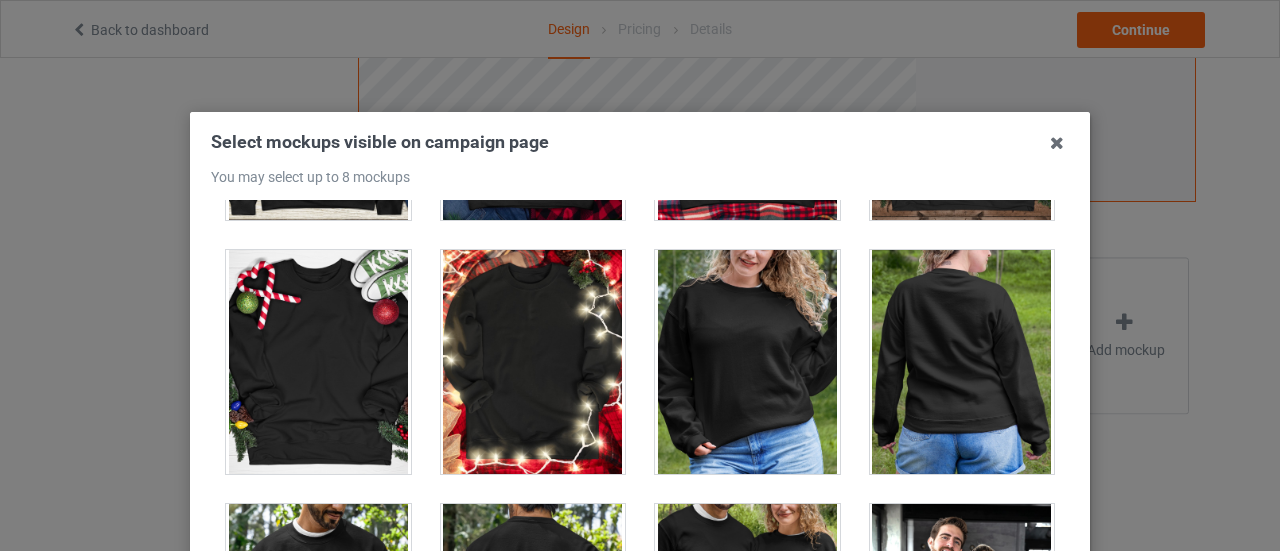 scroll, scrollTop: 9110, scrollLeft: 0, axis: vertical 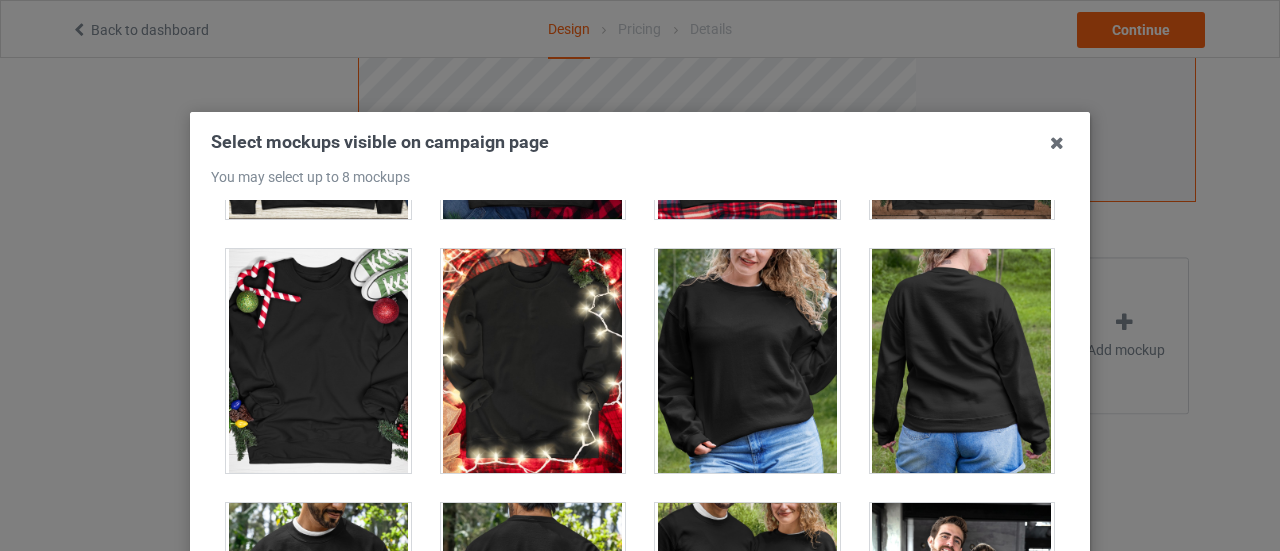 click at bounding box center (962, 361) 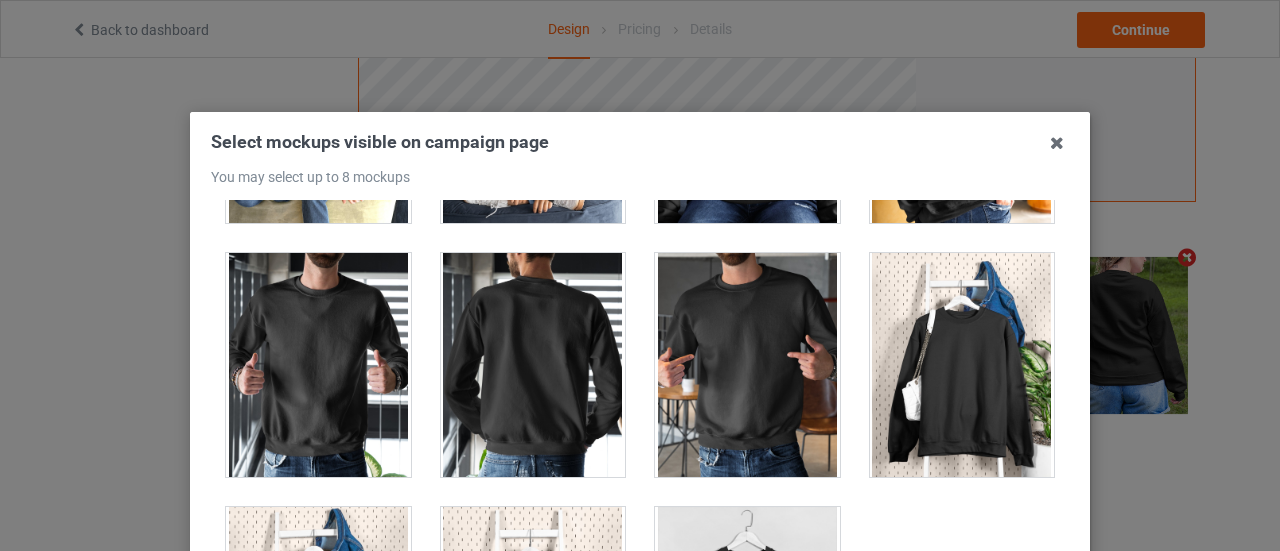 scroll, scrollTop: 9945, scrollLeft: 0, axis: vertical 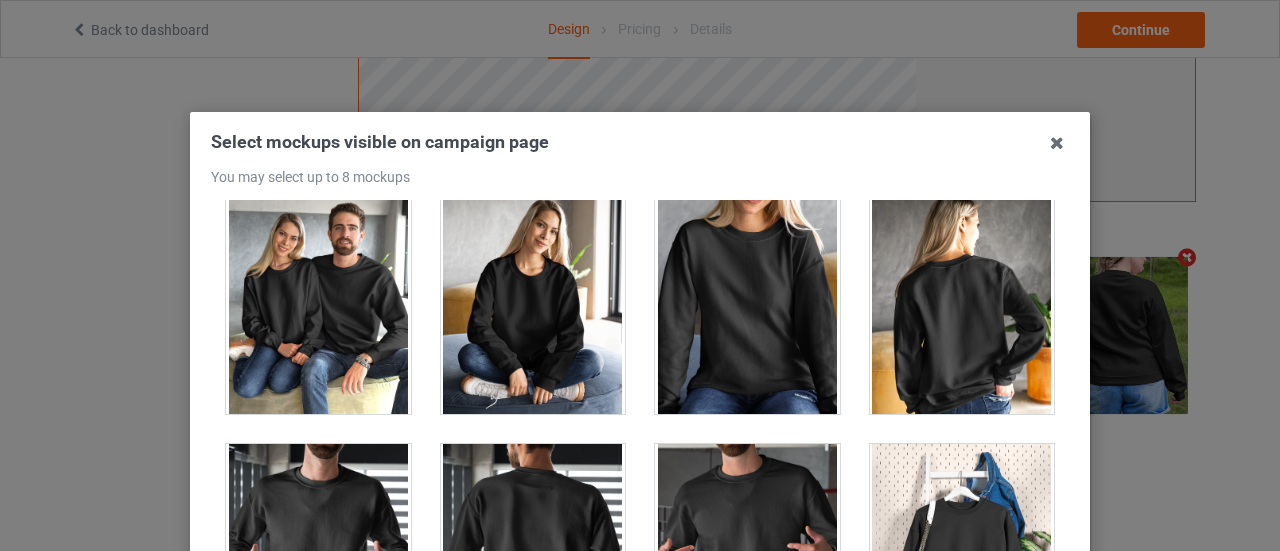 click at bounding box center (962, 302) 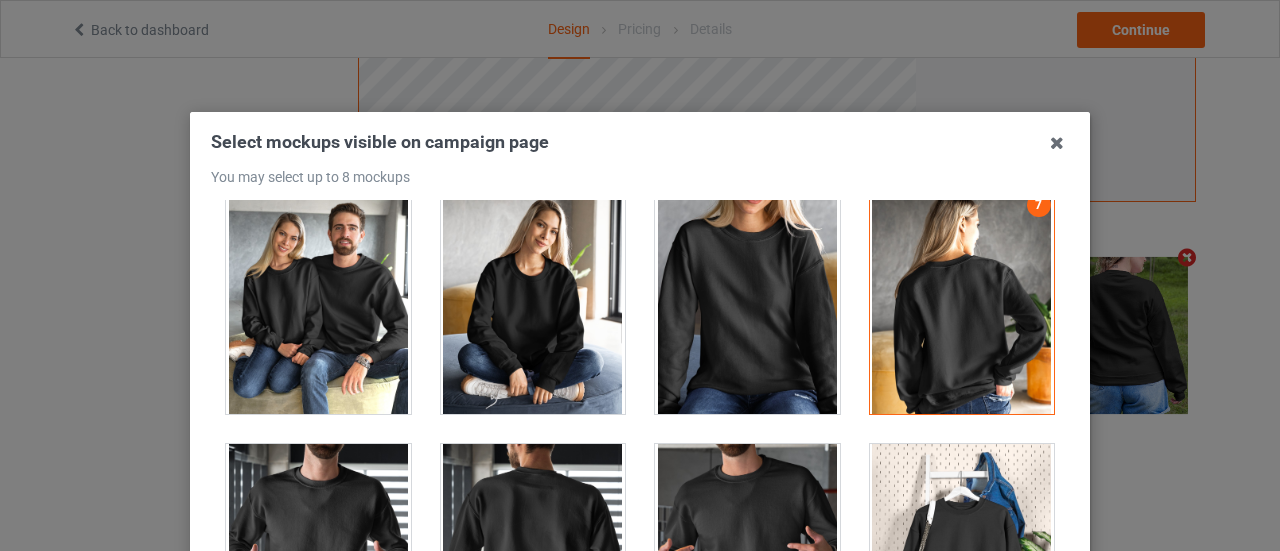 drag, startPoint x: 1054, startPoint y: 447, endPoint x: 1119, endPoint y: 454, distance: 65.37584 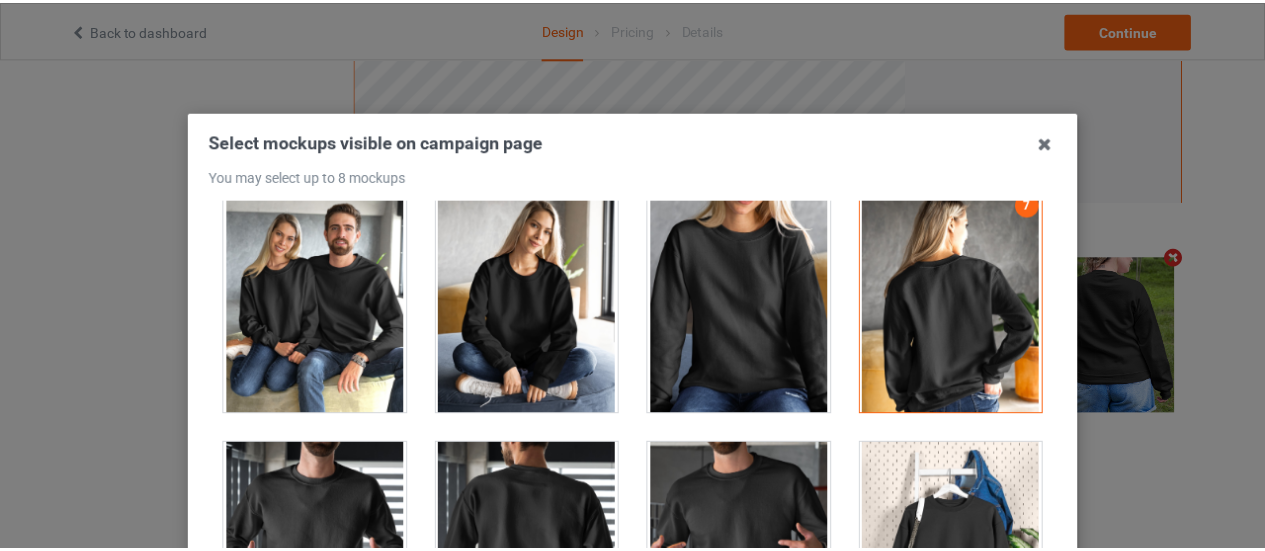 scroll, scrollTop: 293, scrollLeft: 0, axis: vertical 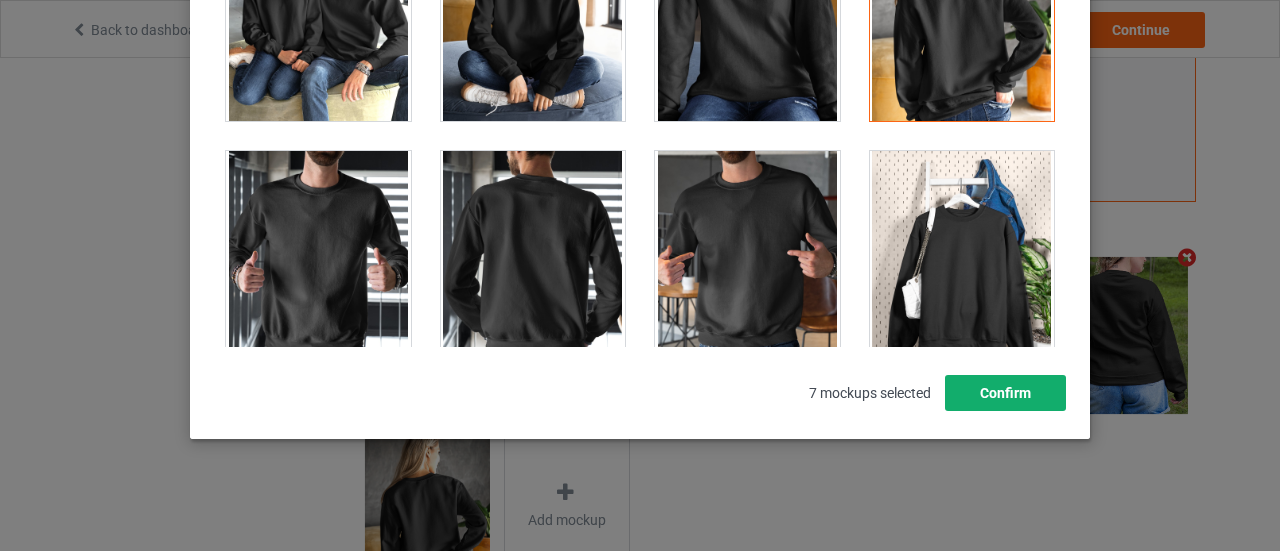 click on "Confirm" at bounding box center (1005, 393) 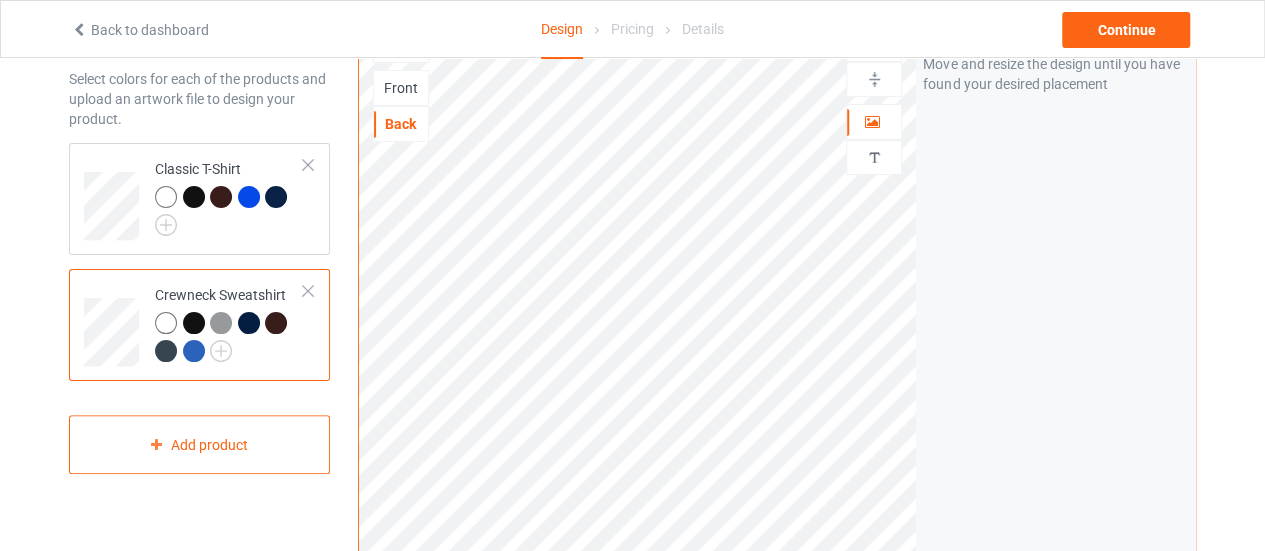 scroll, scrollTop: 0, scrollLeft: 0, axis: both 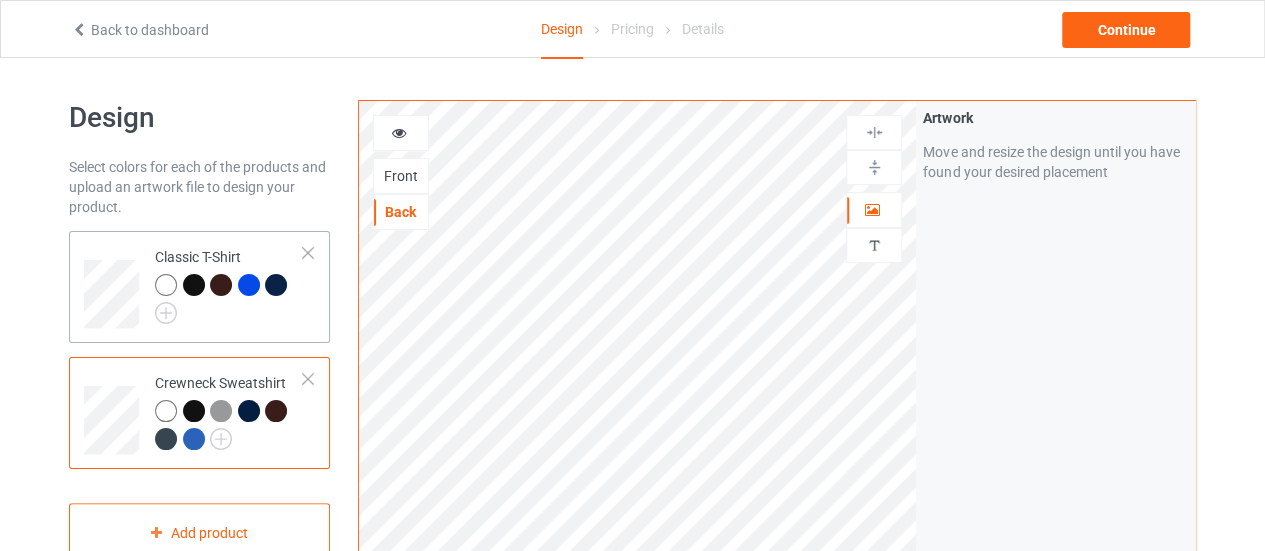 click at bounding box center [229, 299] 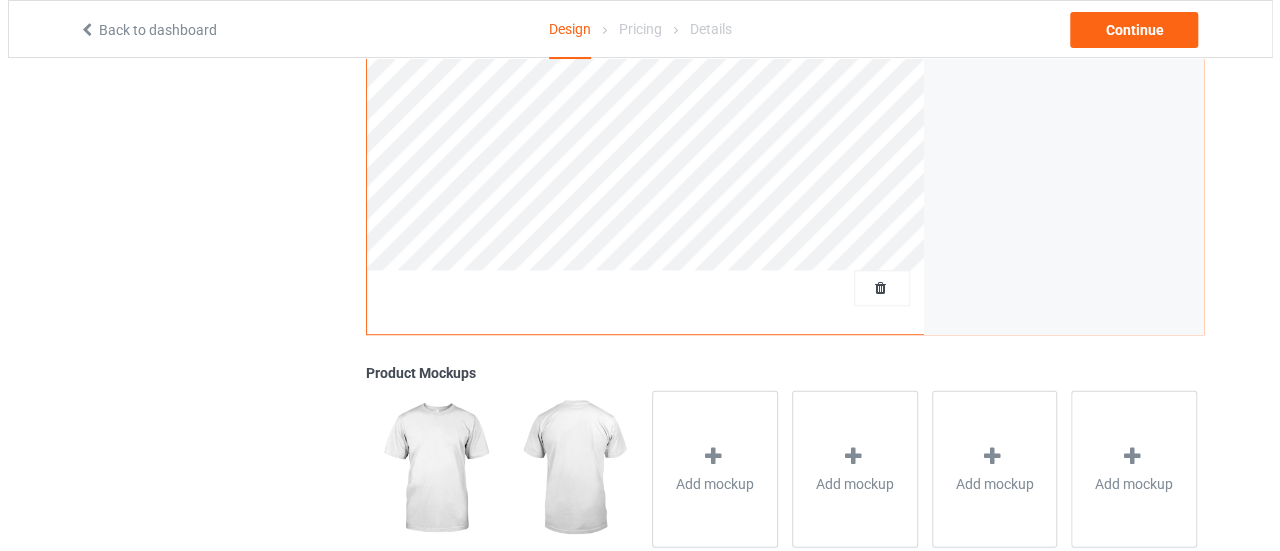 scroll, scrollTop: 530, scrollLeft: 0, axis: vertical 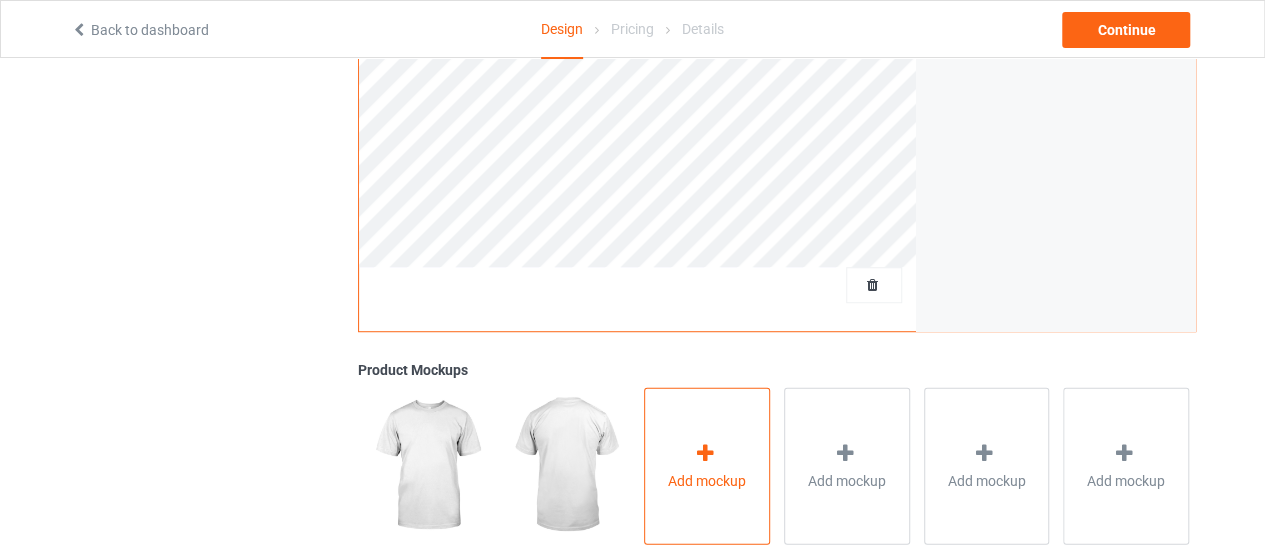 click on "Add mockup" at bounding box center (707, 480) 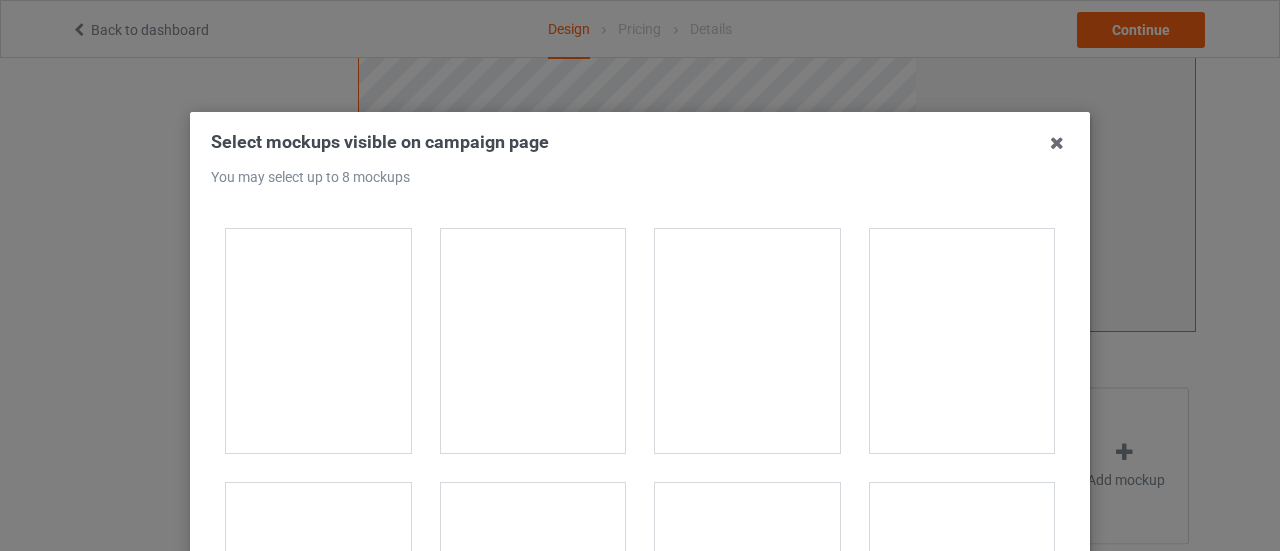 scroll, scrollTop: 7348, scrollLeft: 0, axis: vertical 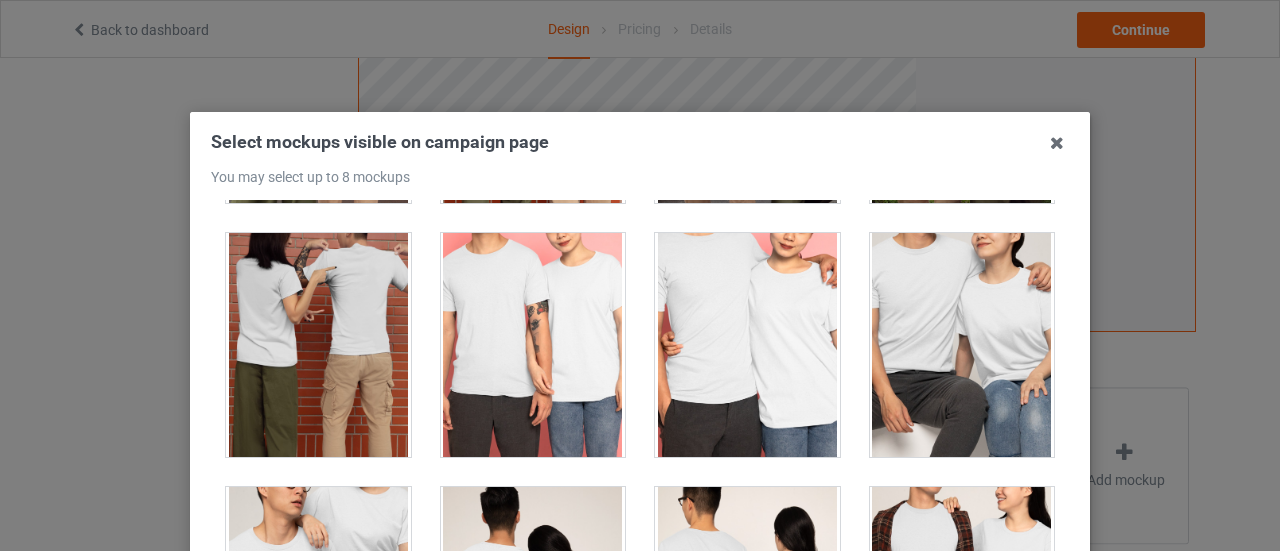 click at bounding box center (318, 345) 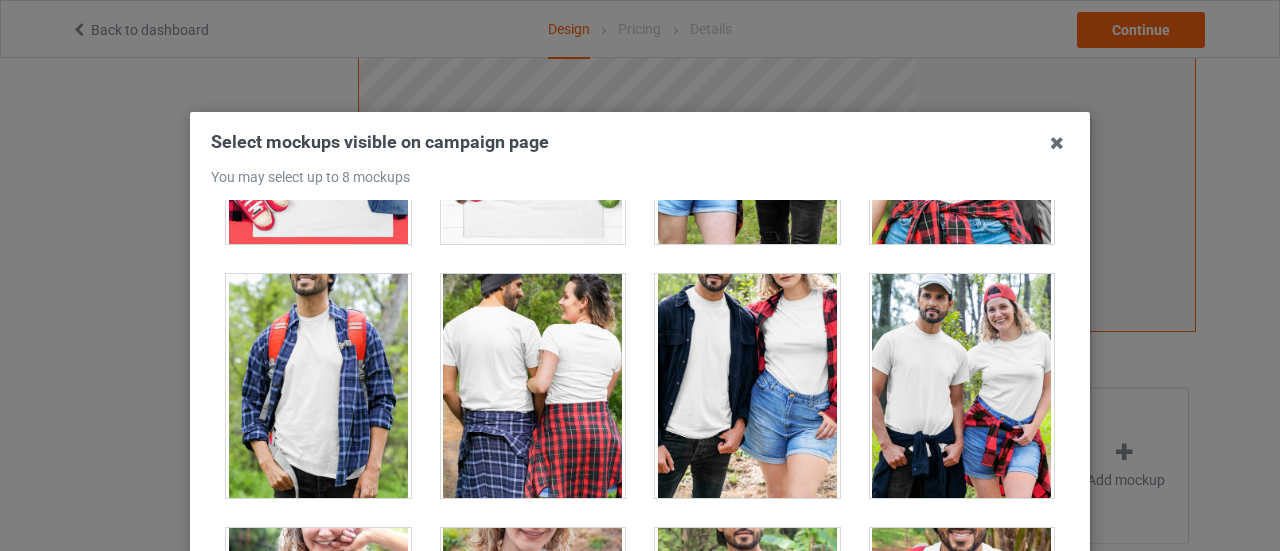scroll, scrollTop: 22292, scrollLeft: 0, axis: vertical 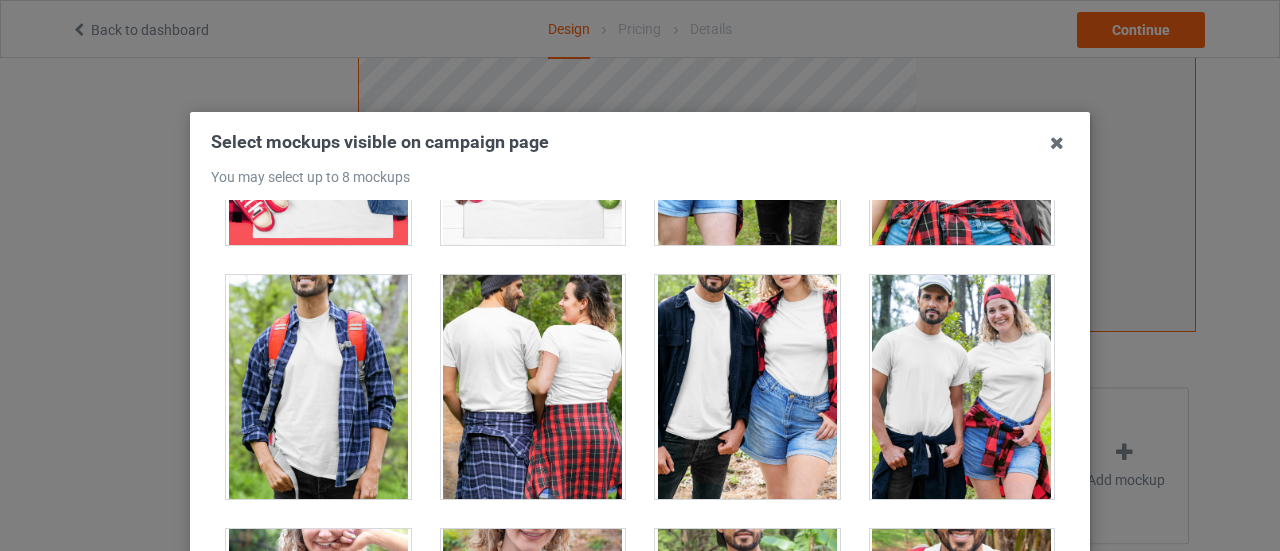 click at bounding box center [533, 387] 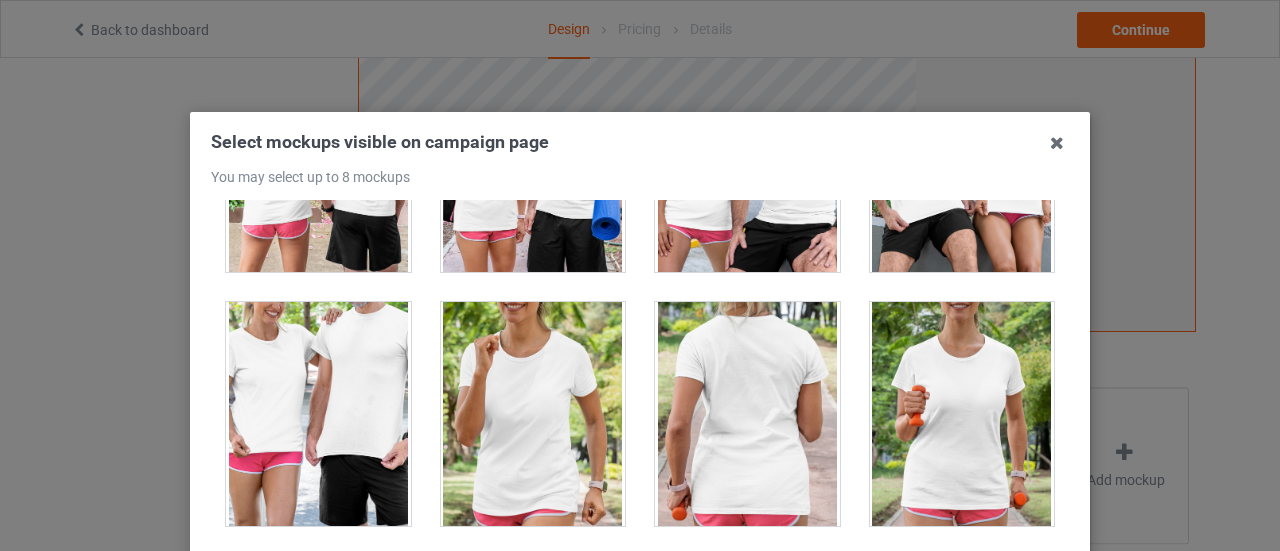 scroll, scrollTop: 25561, scrollLeft: 0, axis: vertical 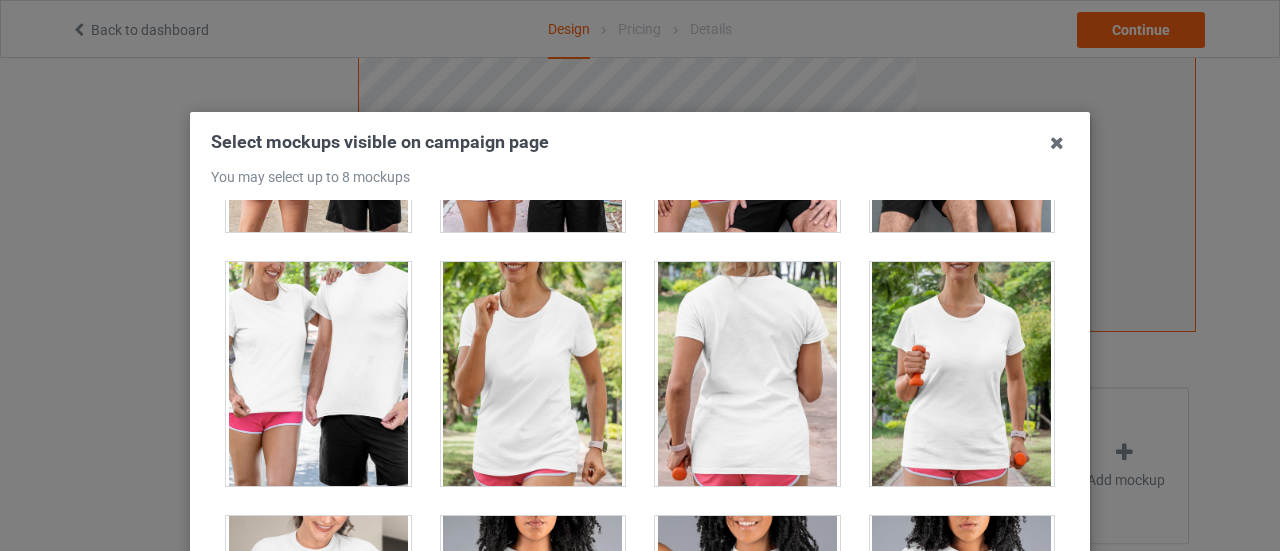 click at bounding box center [747, 374] 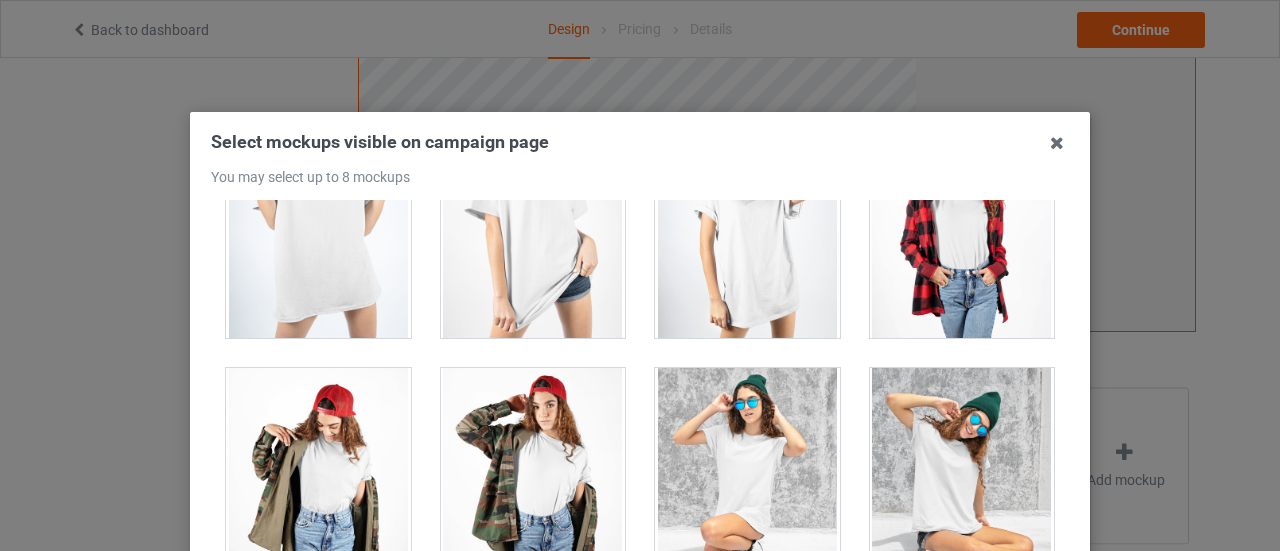 scroll, scrollTop: 27278, scrollLeft: 0, axis: vertical 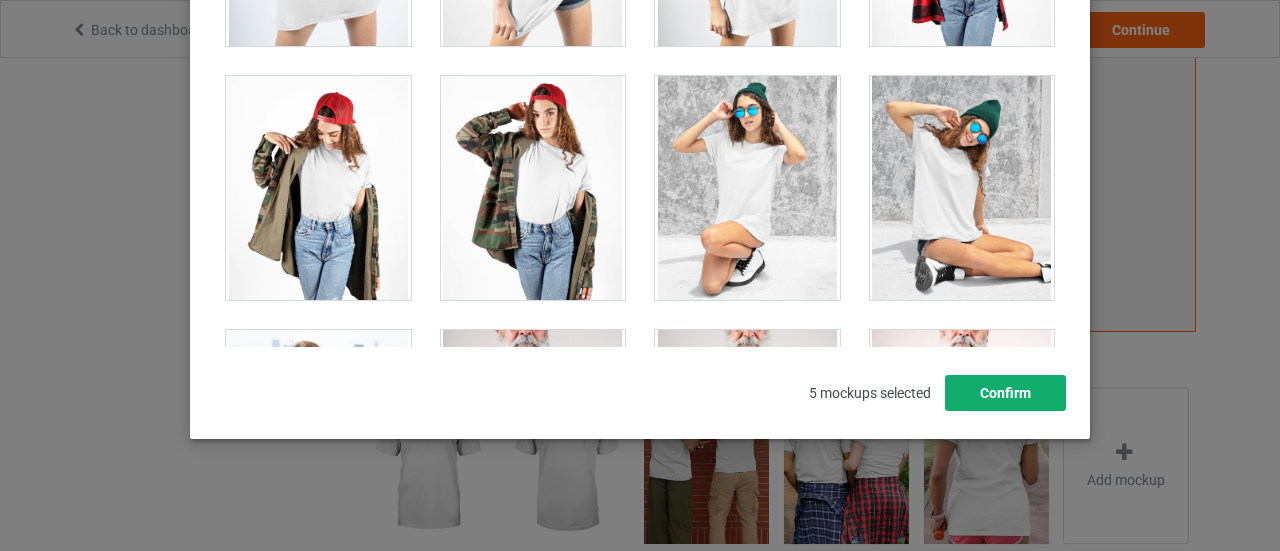 click on "Confirm" at bounding box center (1005, 393) 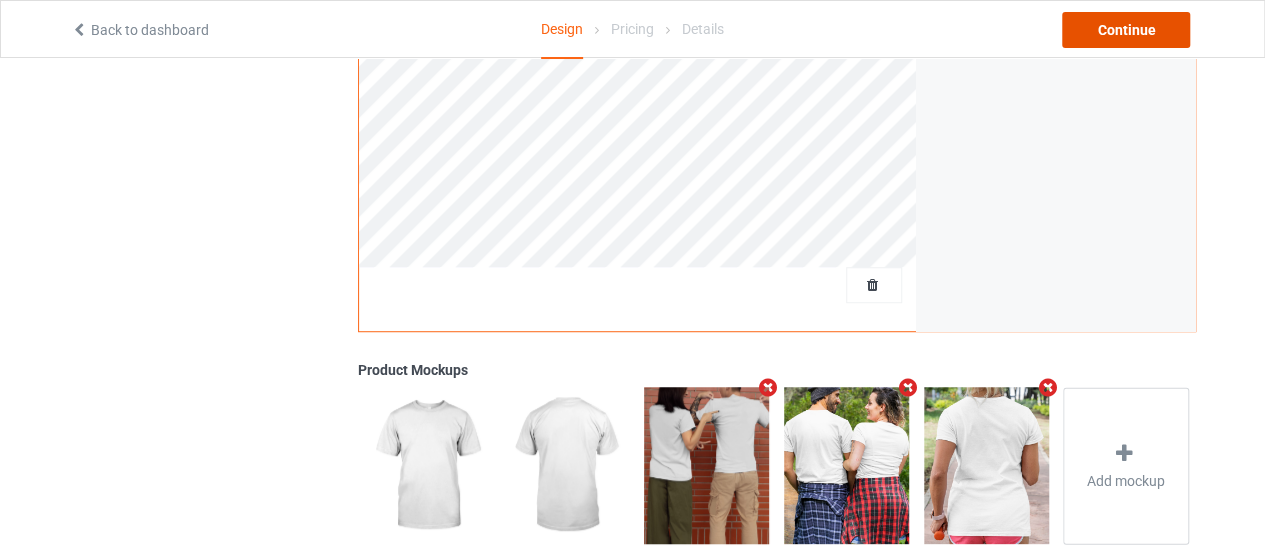 click on "Continue" at bounding box center (1126, 30) 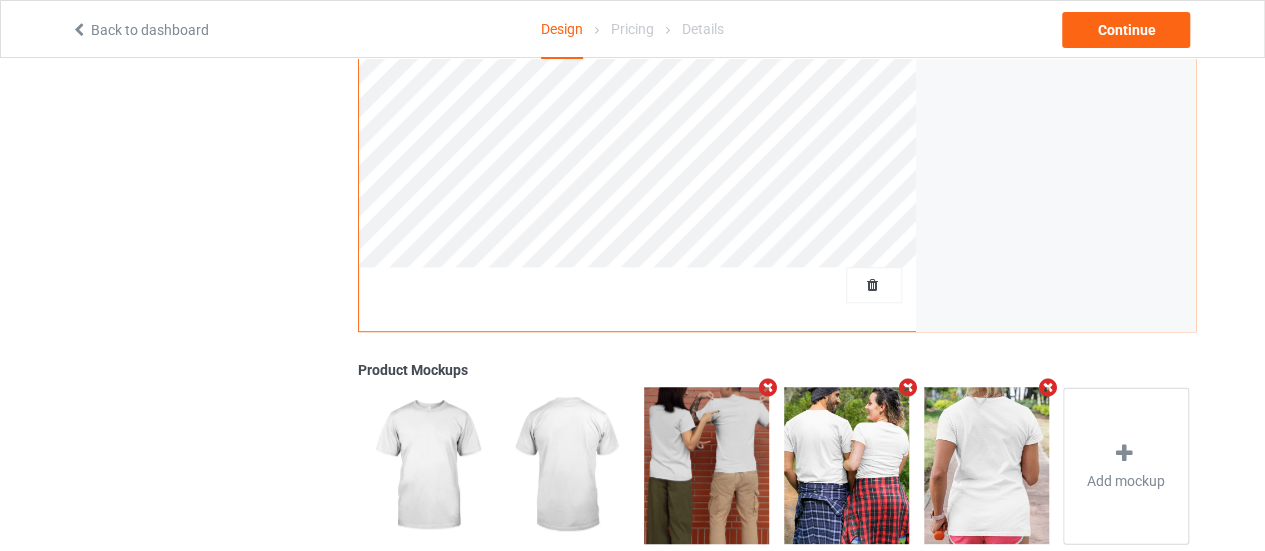 scroll, scrollTop: 0, scrollLeft: 0, axis: both 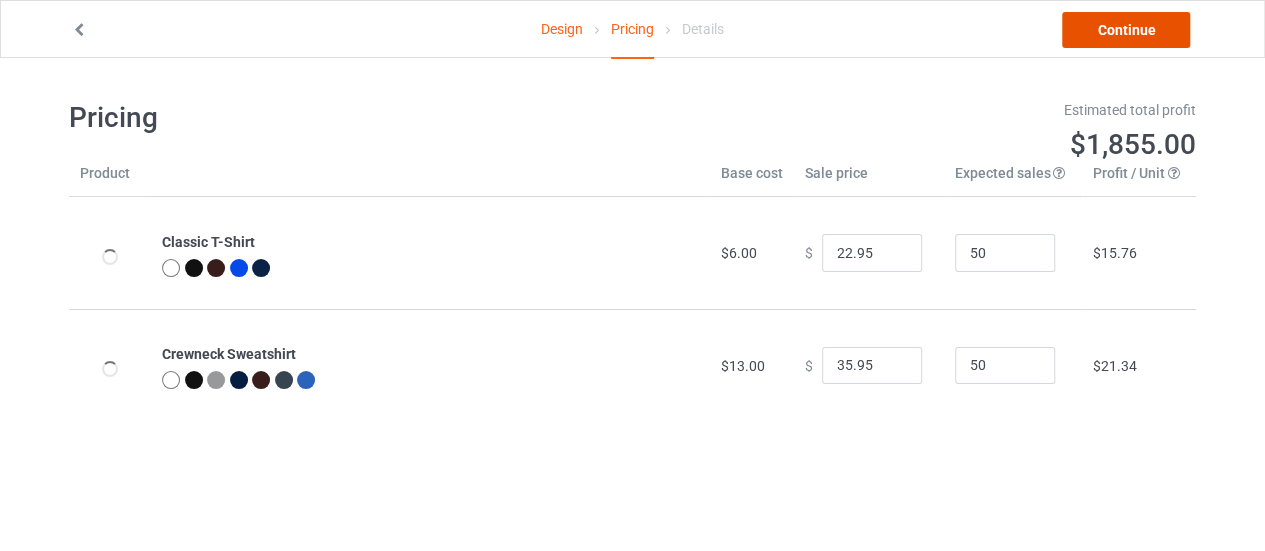 click on "Continue" at bounding box center (1126, 30) 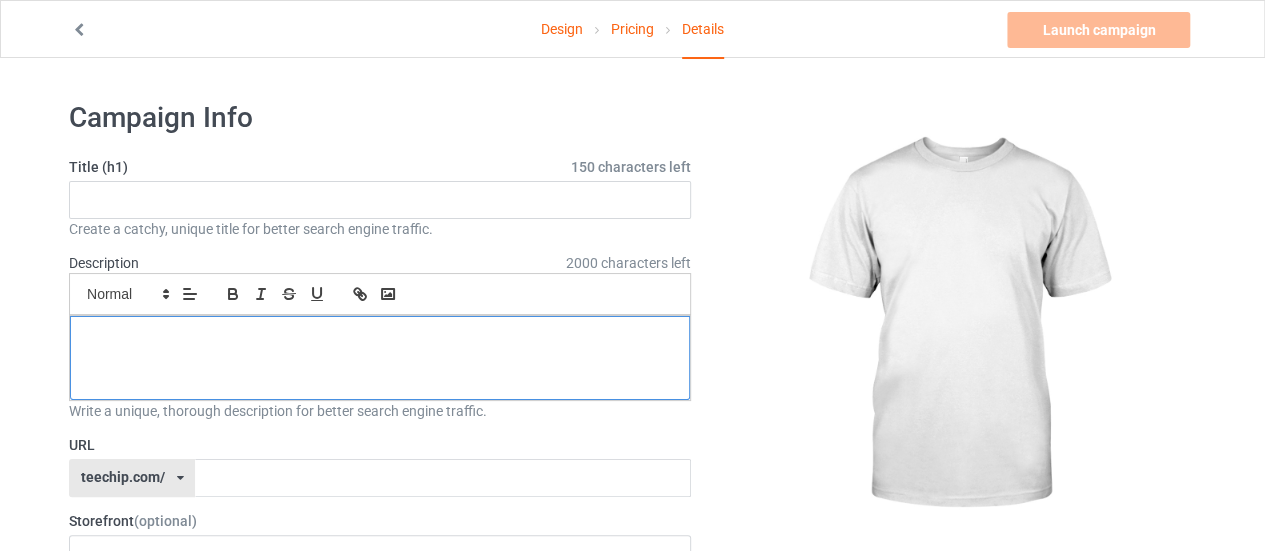 click at bounding box center (380, 358) 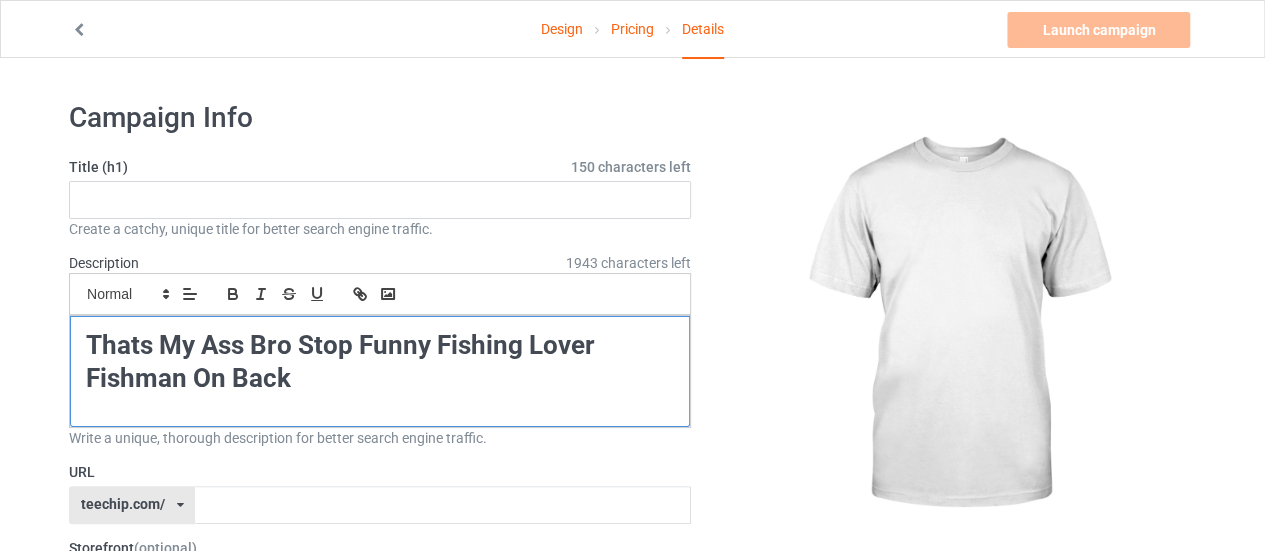 scroll, scrollTop: 0, scrollLeft: 0, axis: both 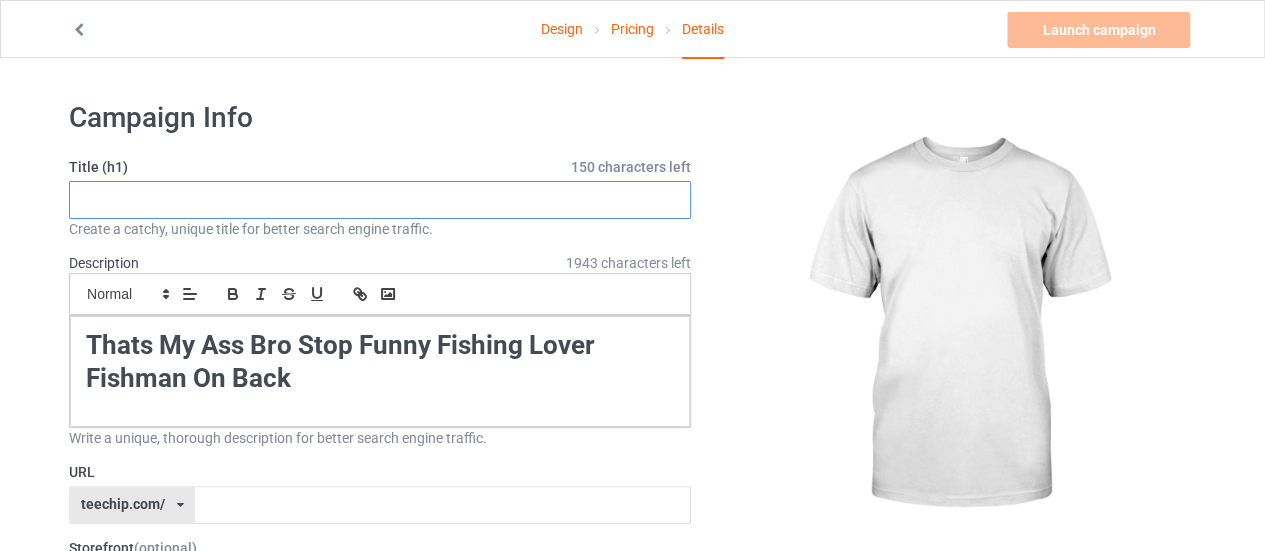click at bounding box center [380, 200] 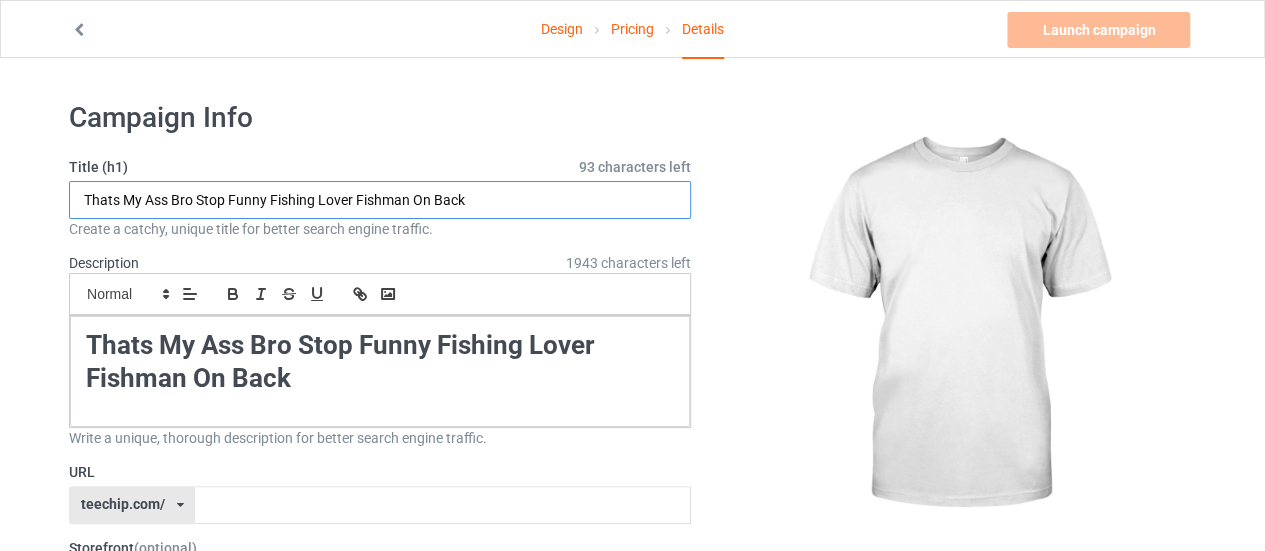 type on "Thats My Ass Bro Stop Funny Fishing Lover Fishman On Back" 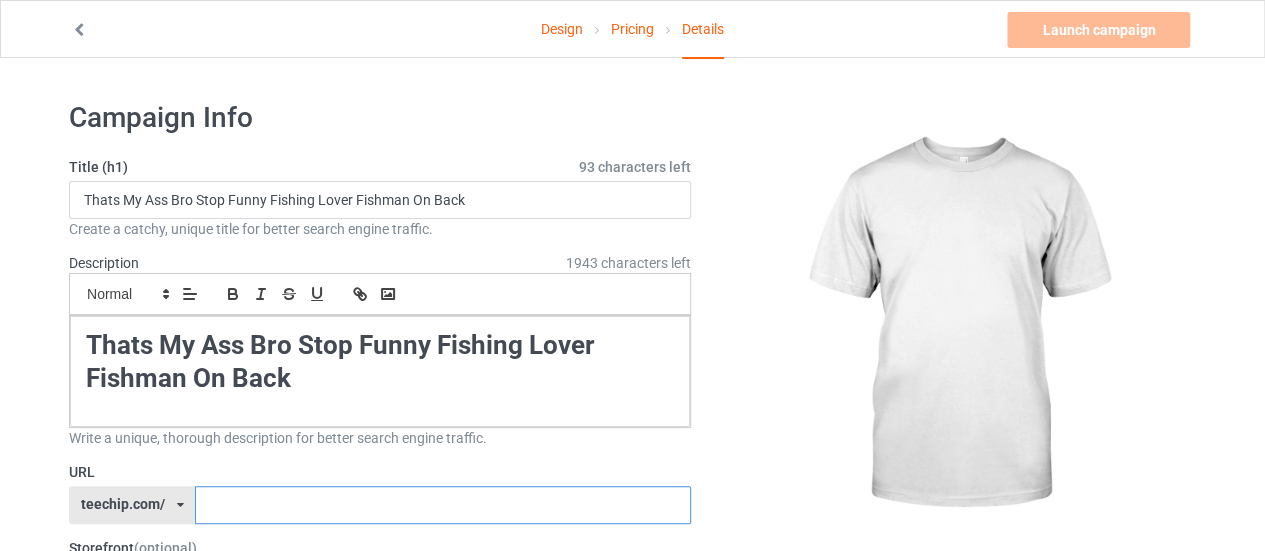 click at bounding box center (442, 505) 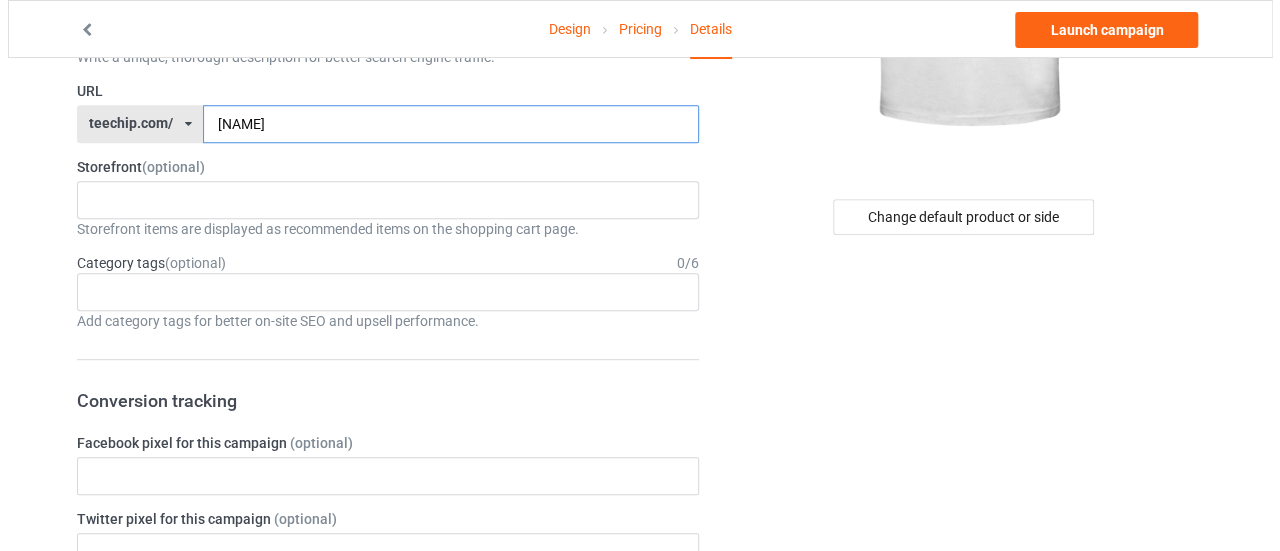 scroll, scrollTop: 380, scrollLeft: 0, axis: vertical 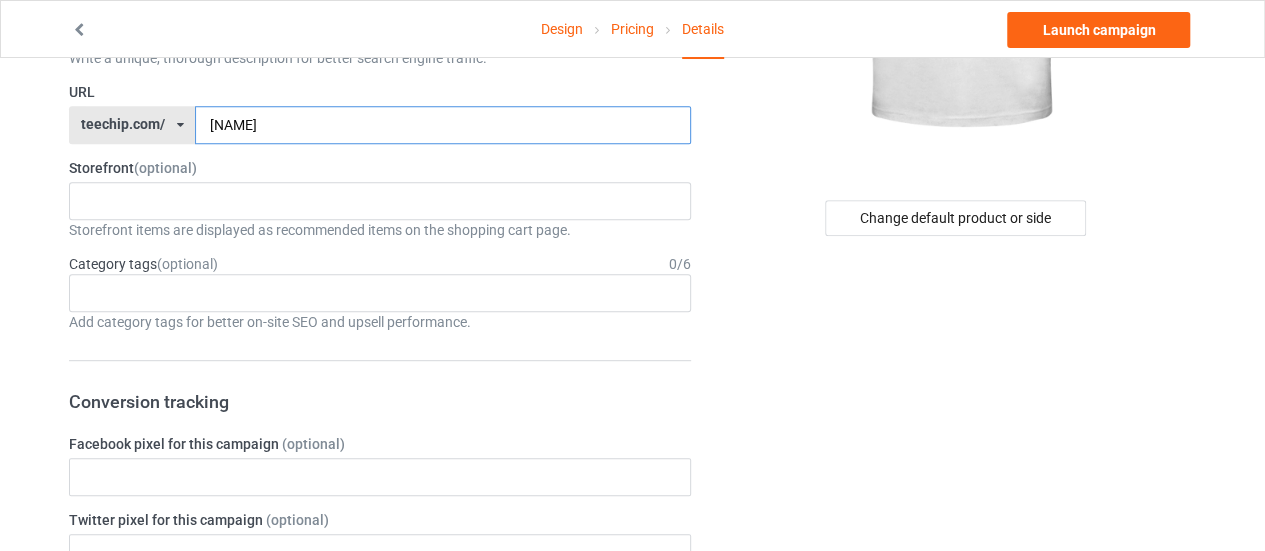 type on "[NAME]" 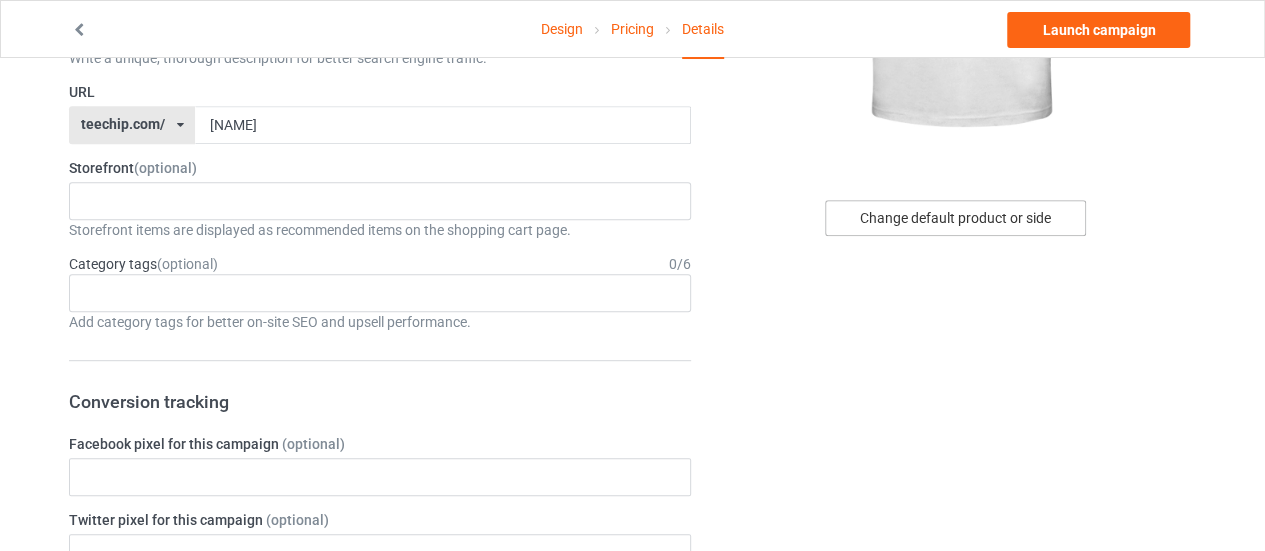 click on "Change default product or side" at bounding box center (955, 218) 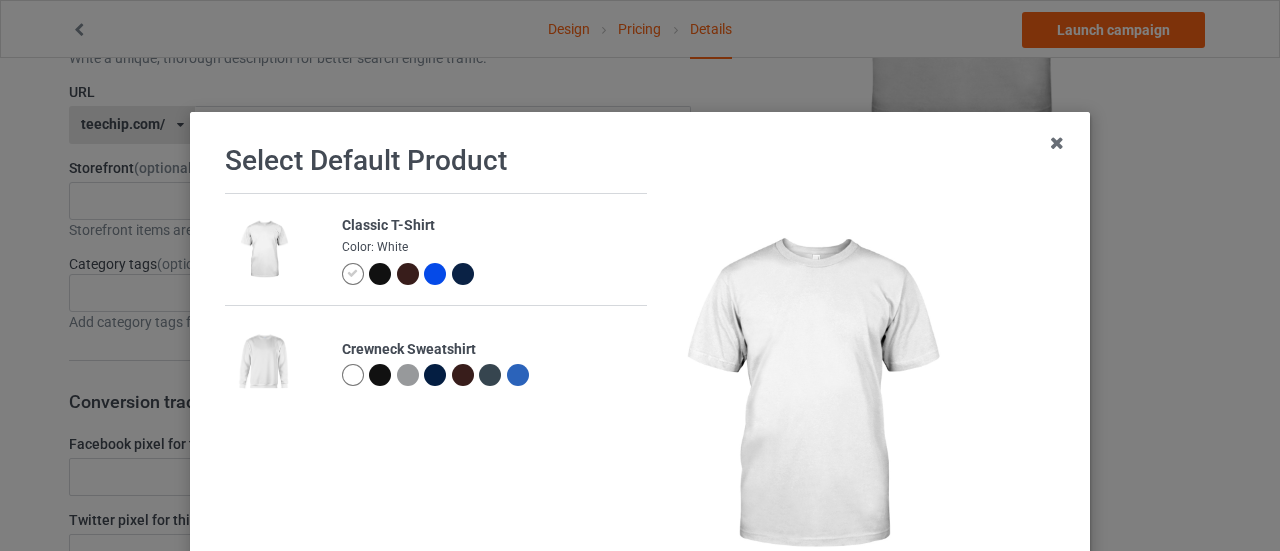 scroll, scrollTop: 252, scrollLeft: 0, axis: vertical 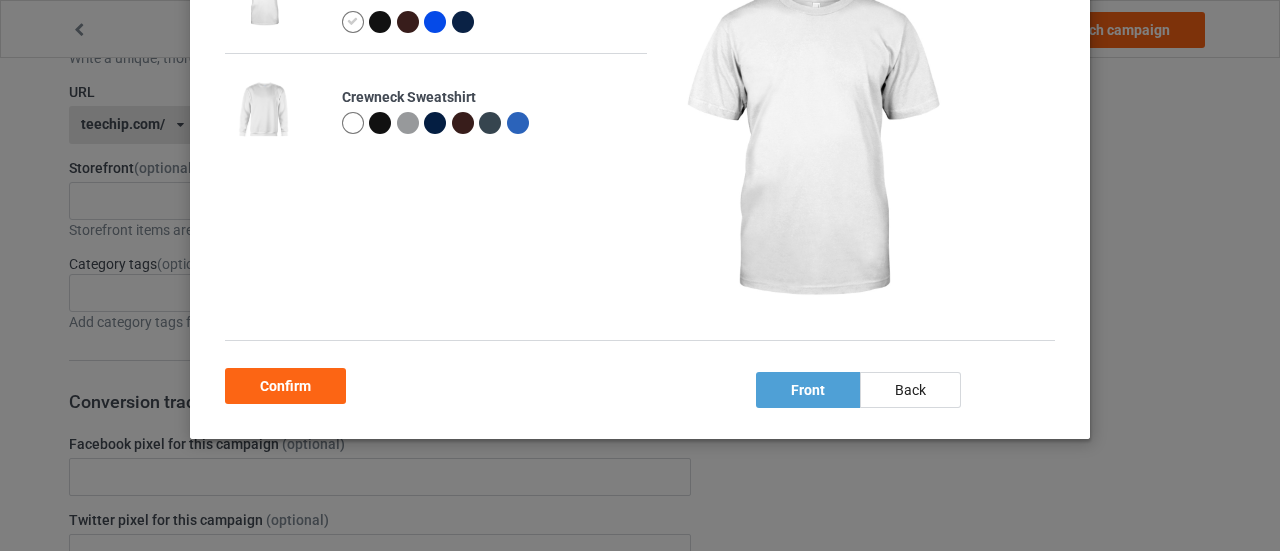 click at bounding box center [380, 123] 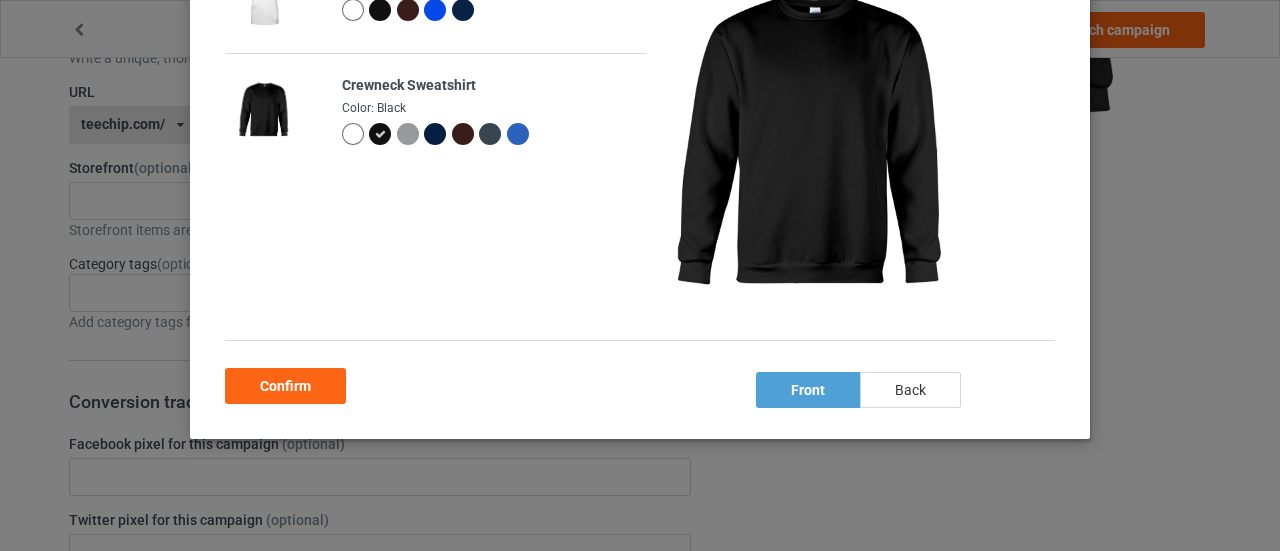 click on "back" at bounding box center [910, 390] 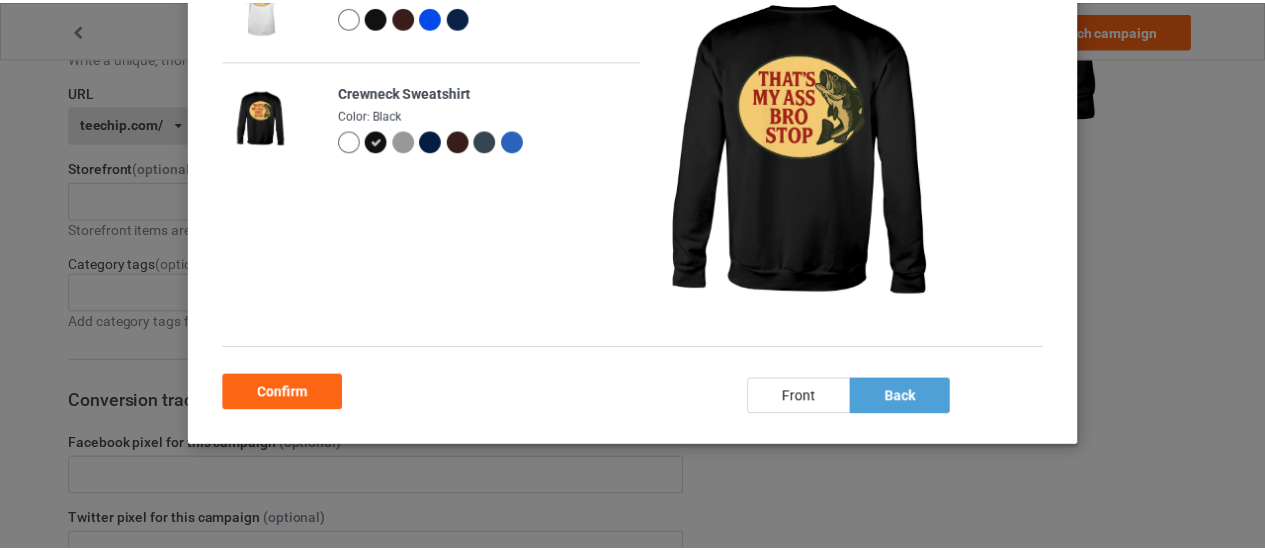 scroll, scrollTop: 251, scrollLeft: 0, axis: vertical 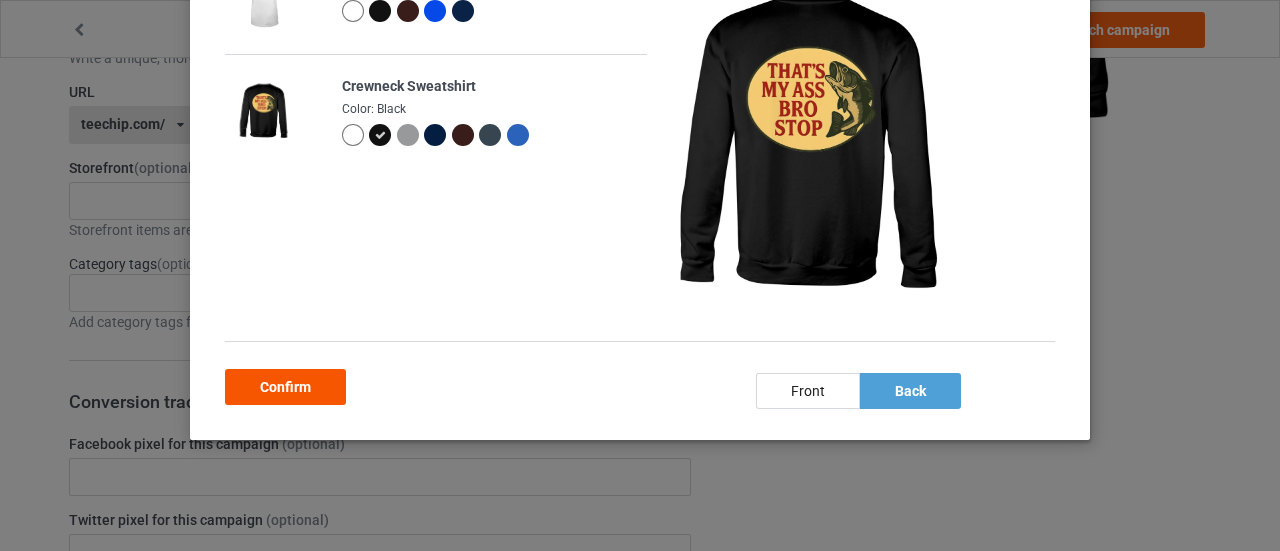 click on "Confirm" at bounding box center [285, 387] 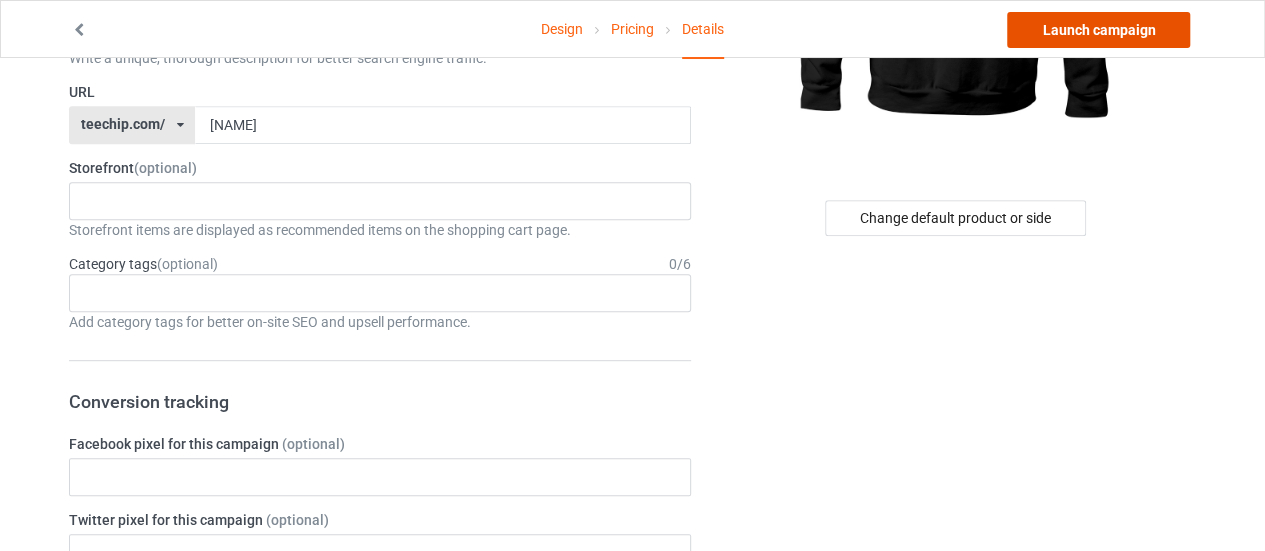 click on "Launch campaign" at bounding box center (1098, 30) 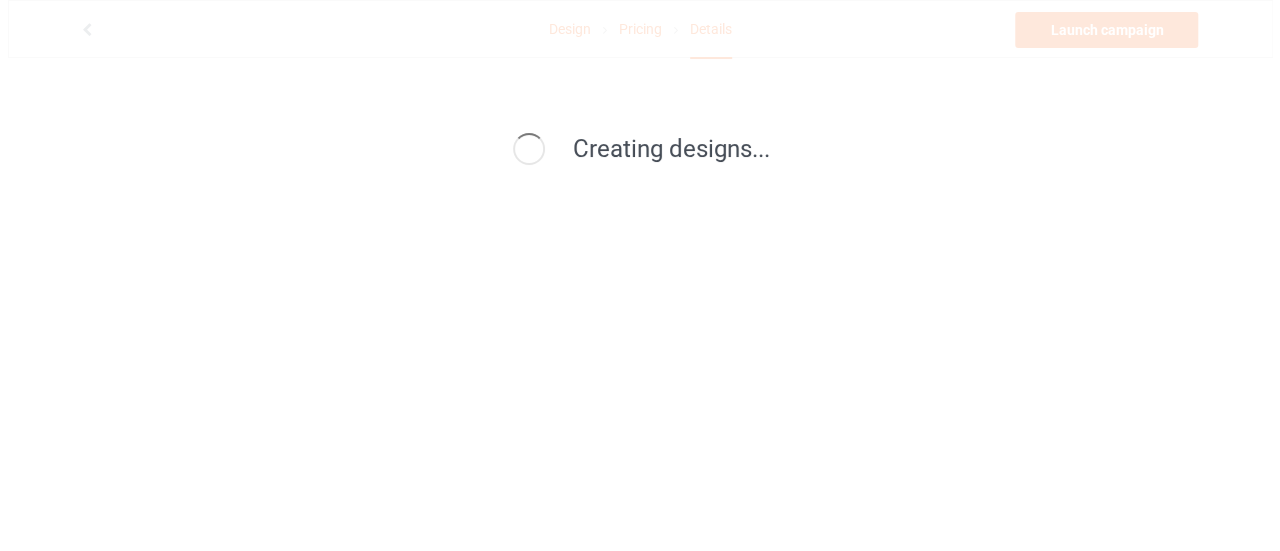 scroll, scrollTop: 0, scrollLeft: 0, axis: both 